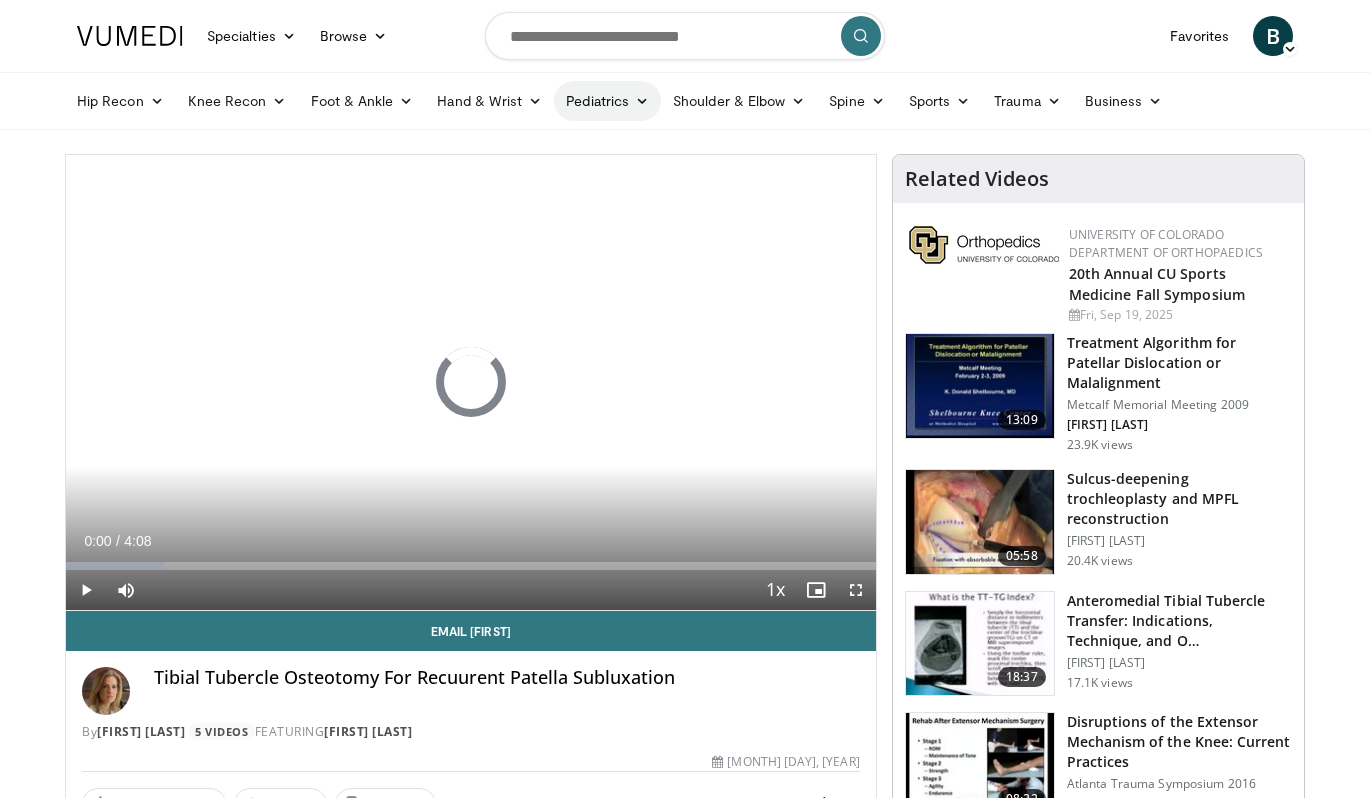 scroll, scrollTop: 0, scrollLeft: 0, axis: both 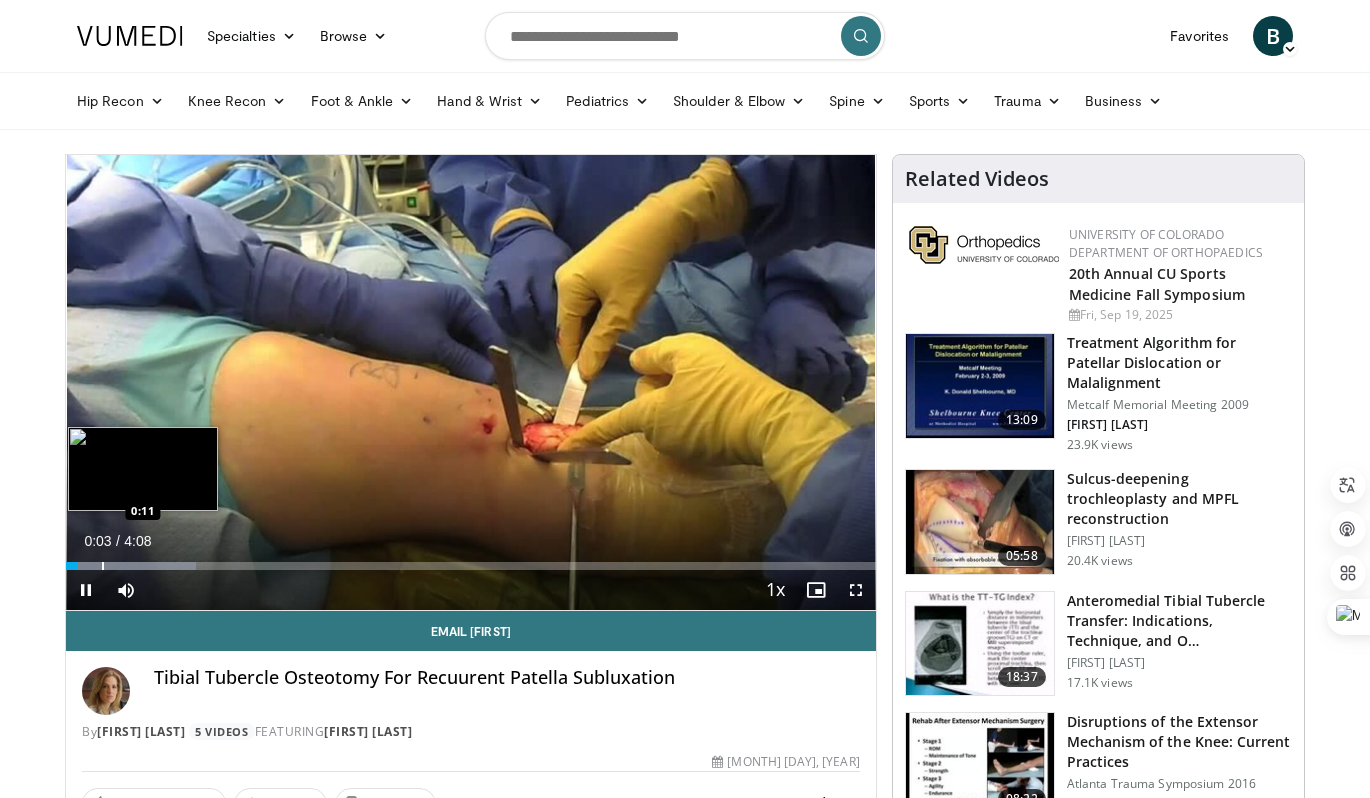 click at bounding box center [103, 566] 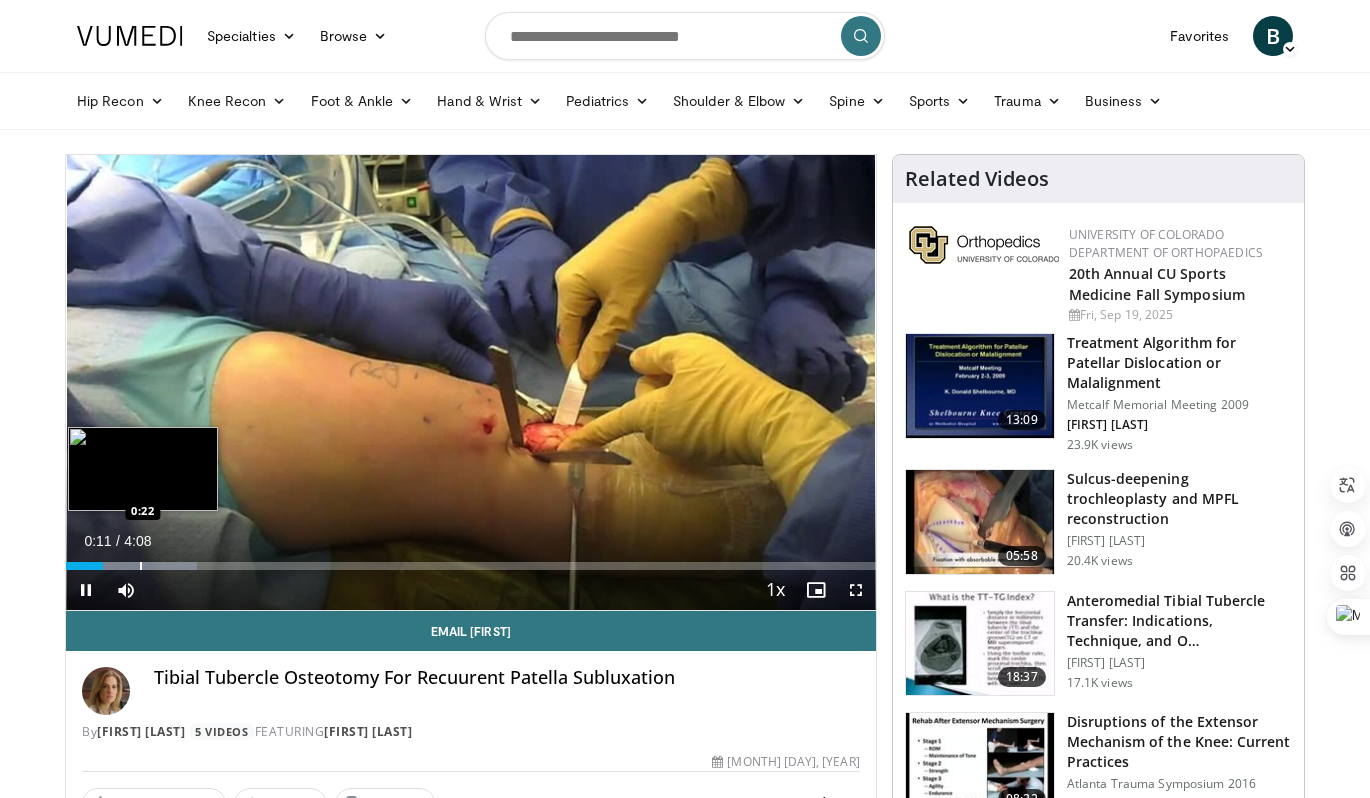 click at bounding box center [141, 566] 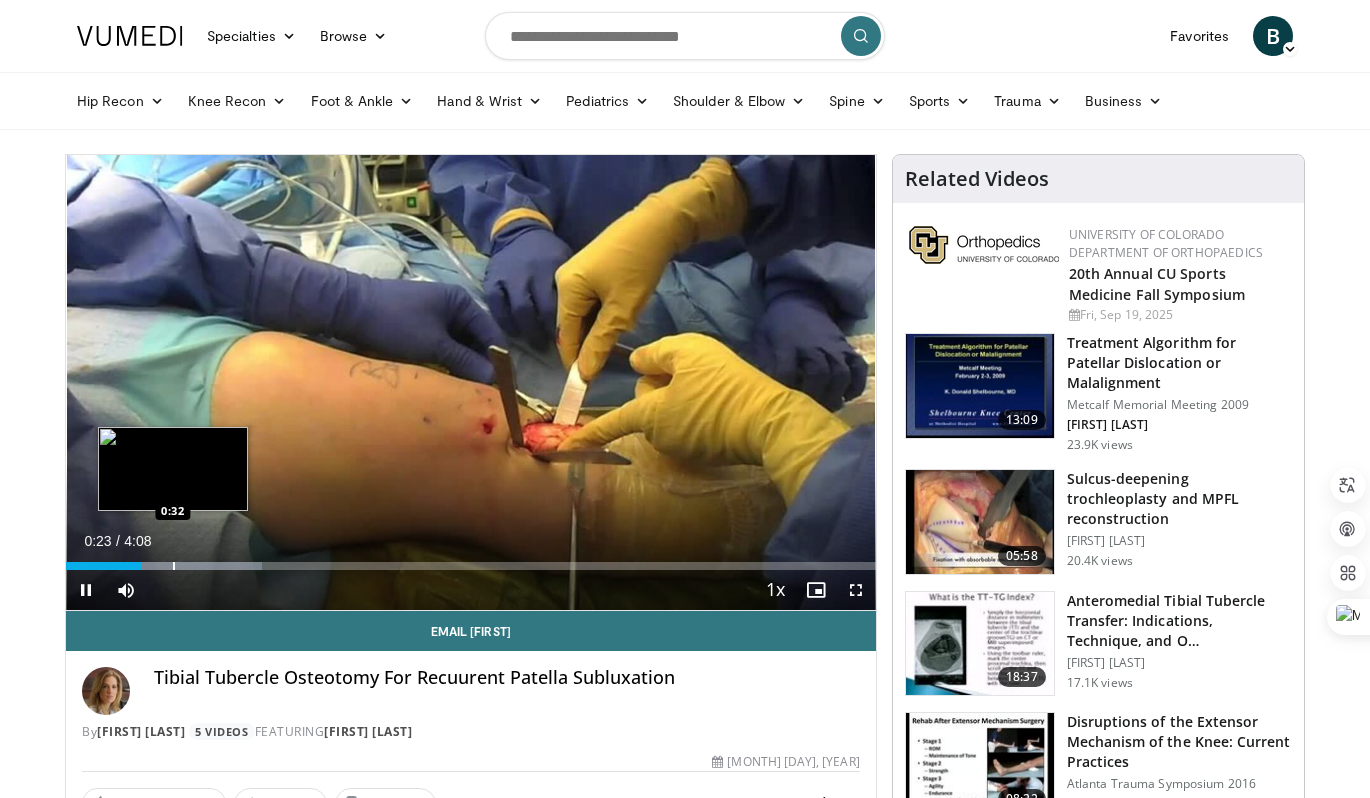 click at bounding box center (164, 566) 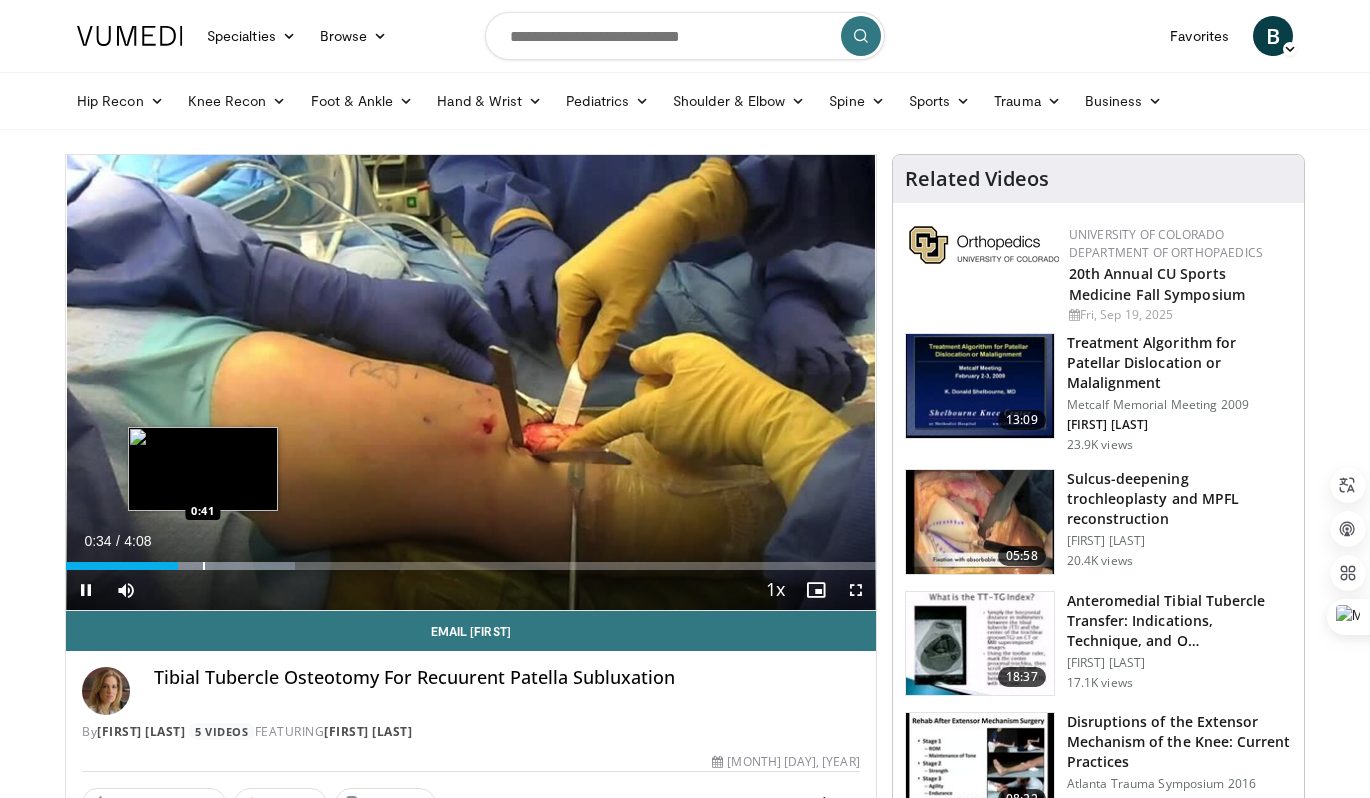 click at bounding box center (204, 566) 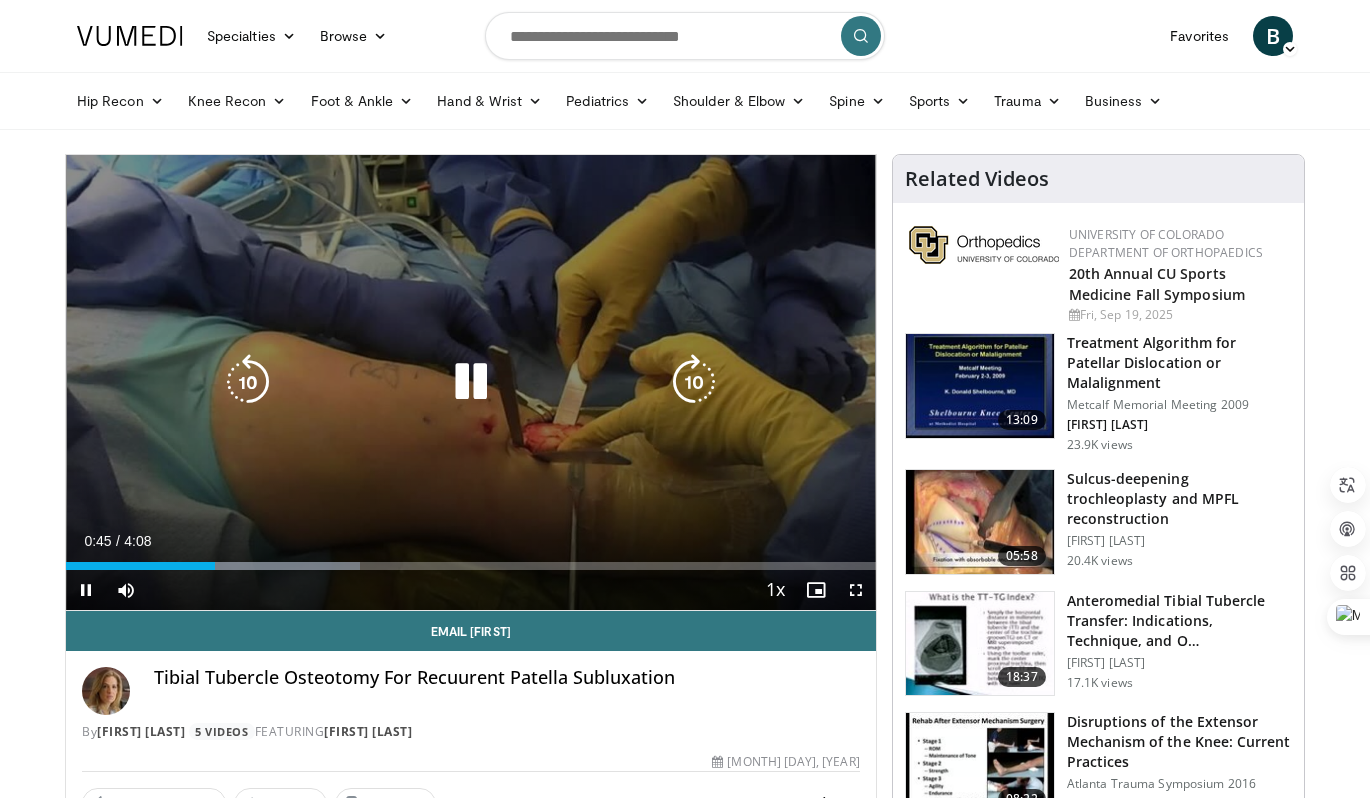 click at bounding box center (239, 566) 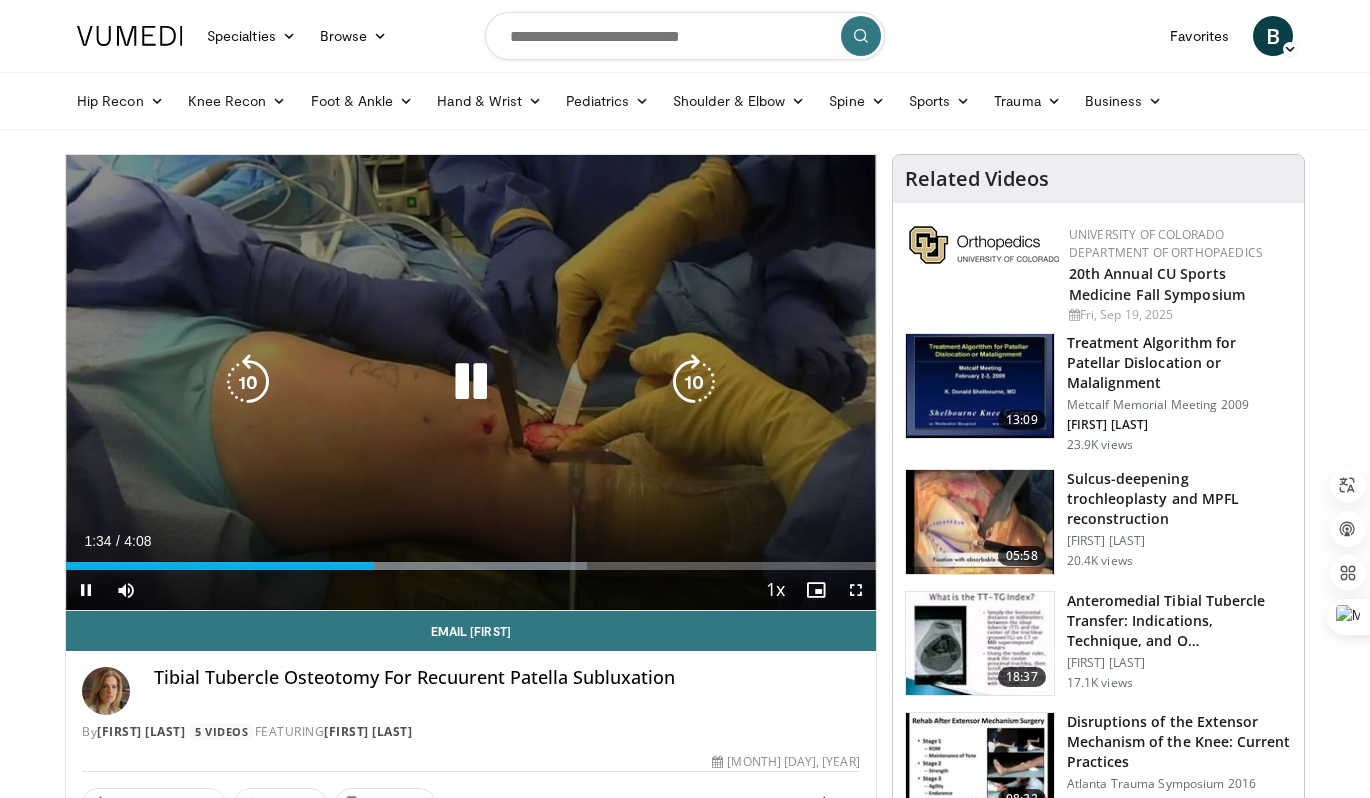 click on "10 seconds
Tap to unmute" at bounding box center (471, 382) 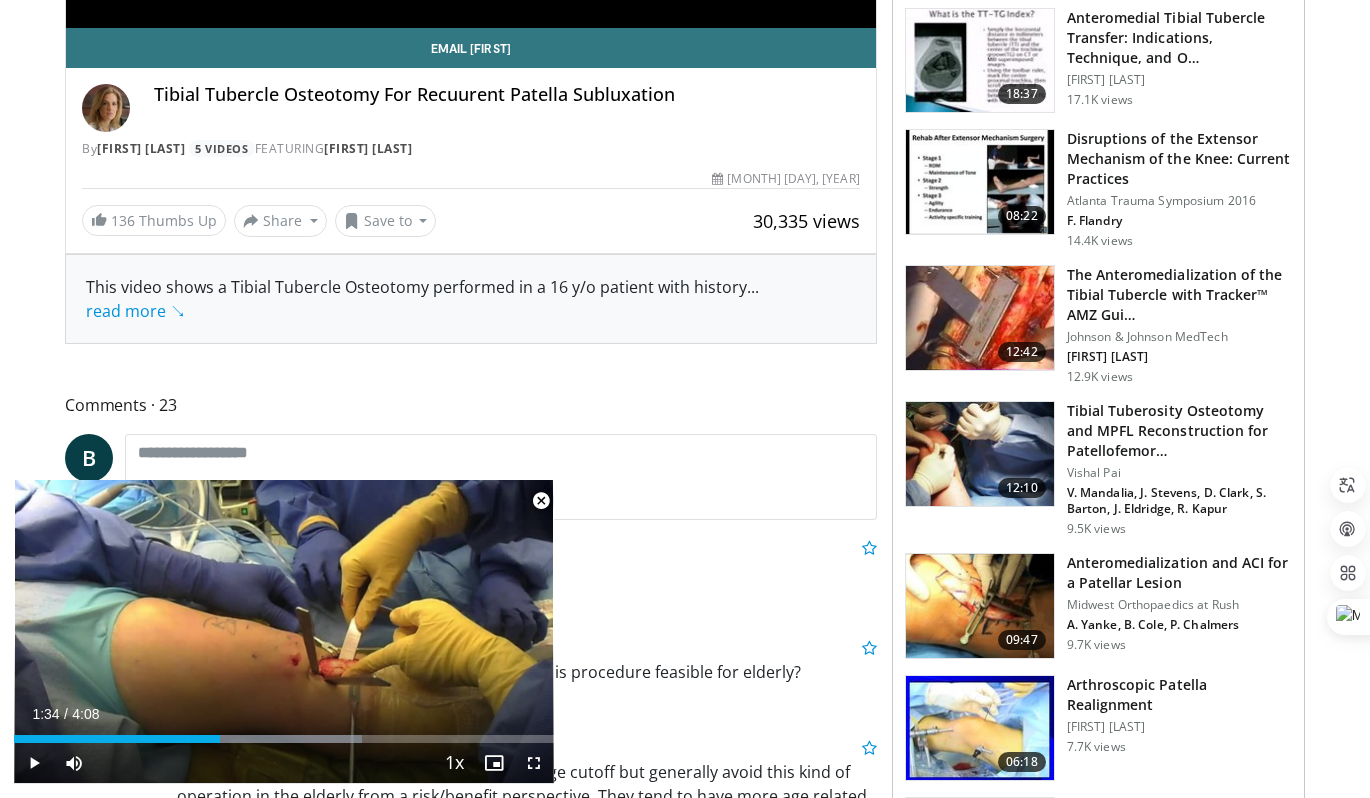 scroll, scrollTop: 587, scrollLeft: 0, axis: vertical 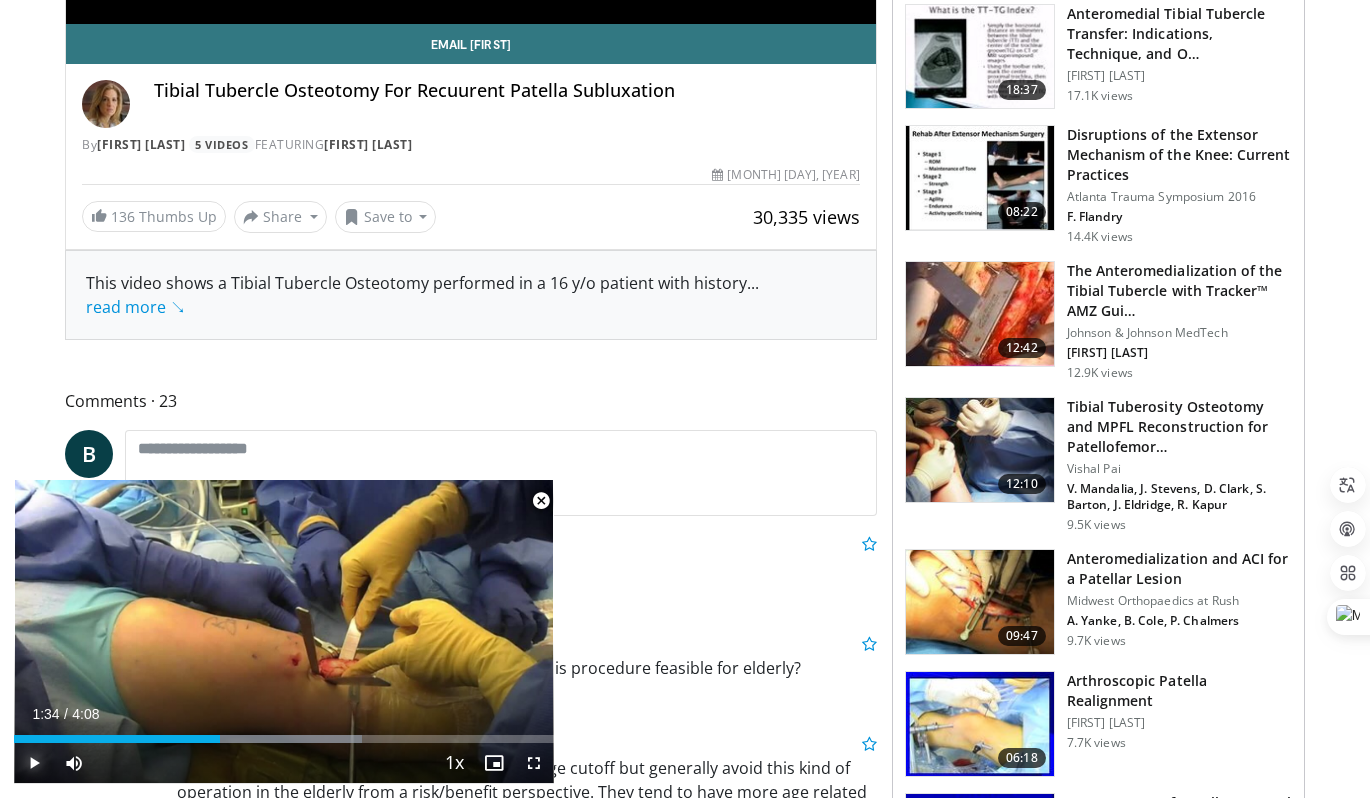 click at bounding box center (34, 763) 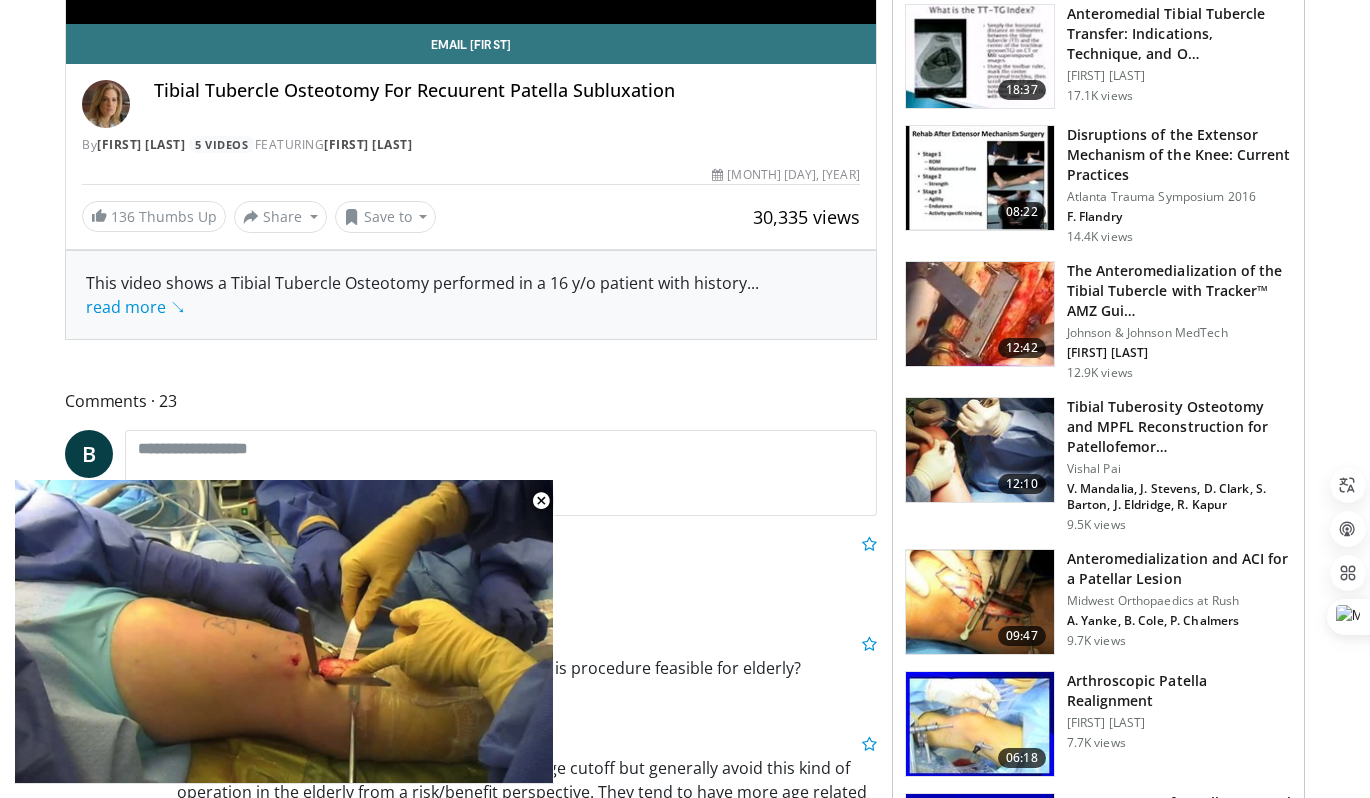 click on "Anteromedialization and ACI for a Patellar Lesion" at bounding box center (1179, 569) 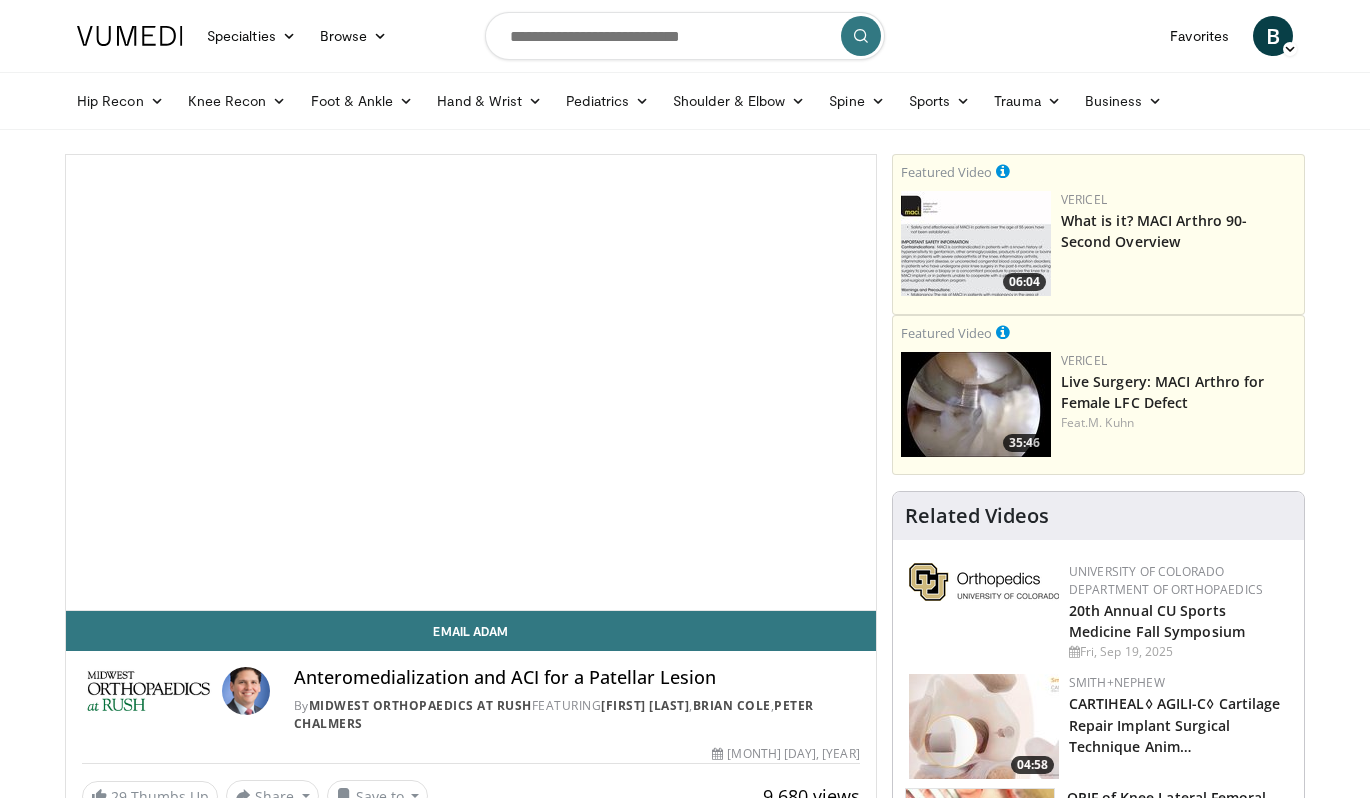 scroll, scrollTop: 0, scrollLeft: 0, axis: both 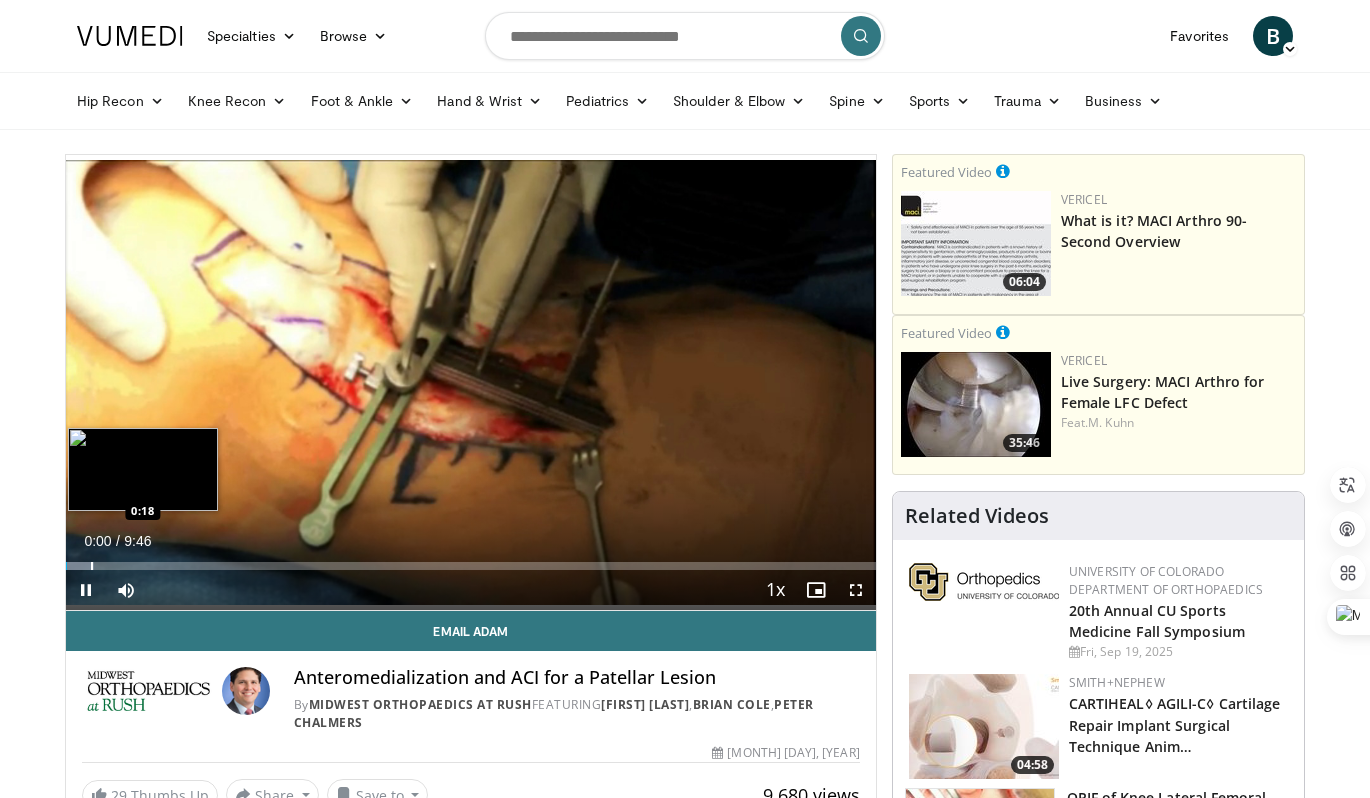 click at bounding box center (92, 566) 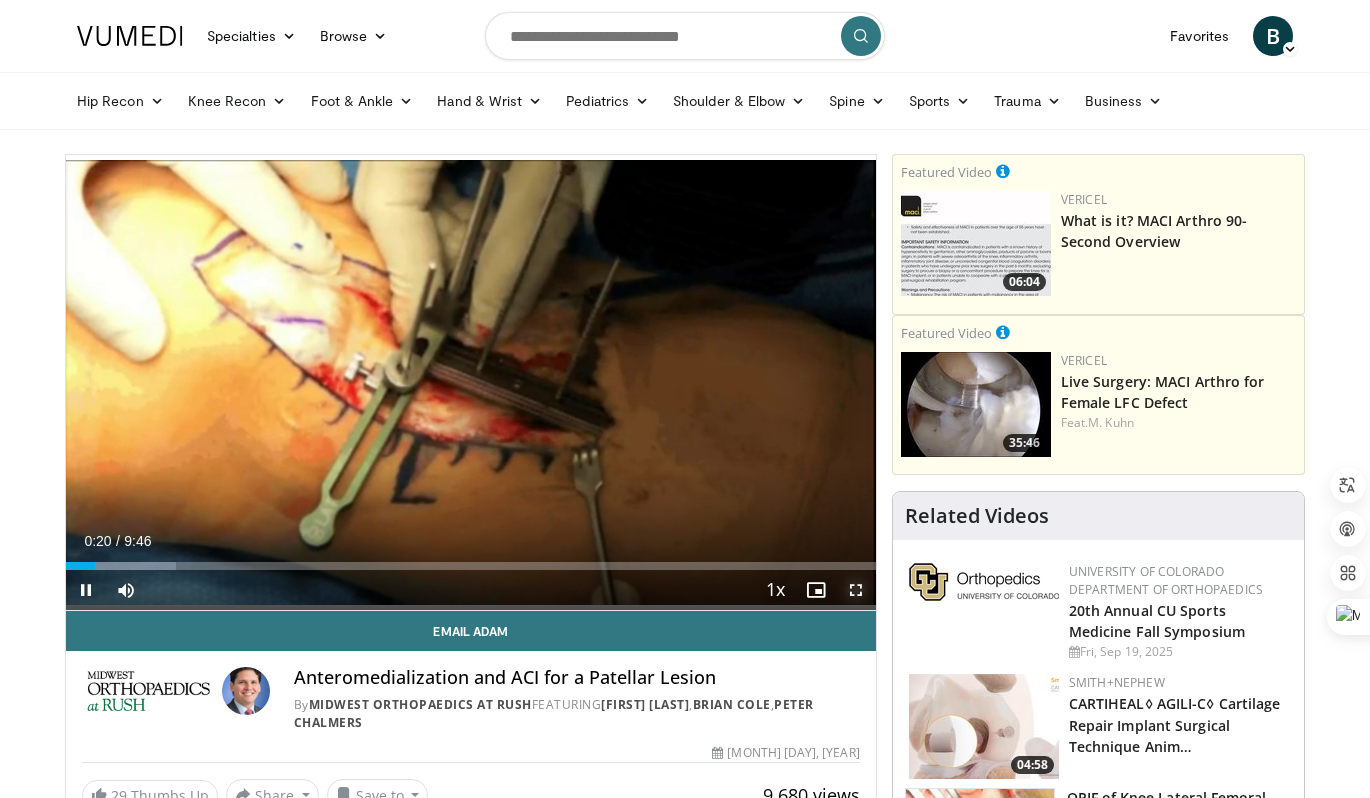 click at bounding box center (856, 590) 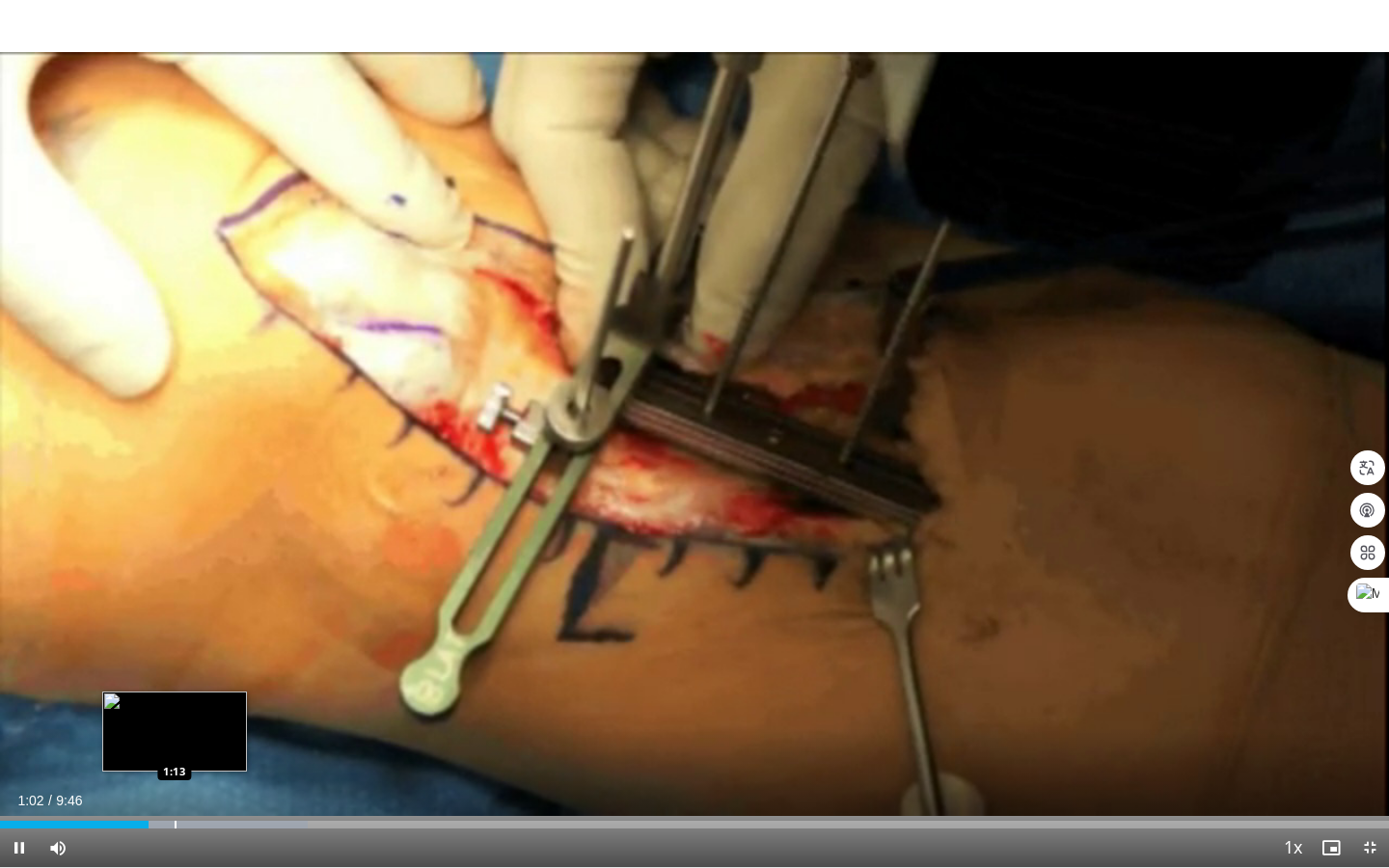 click at bounding box center [176, 825] 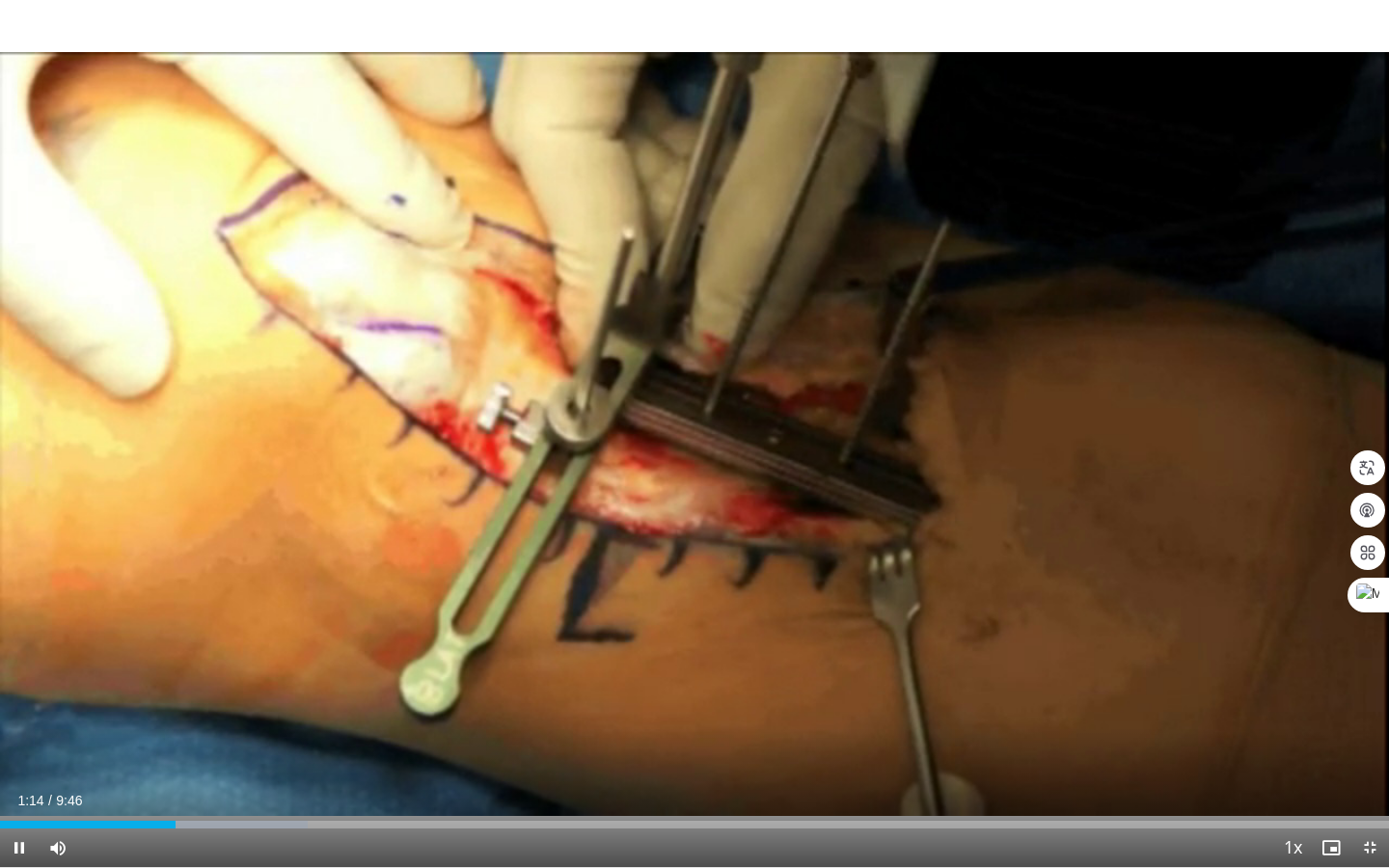 click on "Current Time  1:14 / Duration  9:46 Pause Skip Backward Skip Forward Mute Loaded :  22.12% 1:14 1:21 Stream Type  LIVE Seek to live, currently behind live LIVE   1x Playback Rate 0.5x 0.75x 1x , selected 1.25x 1.5x 1.75x 2x Chapters Chapters Descriptions descriptions off , selected Captions captions settings , opens captions settings dialog captions off , selected Audio Track en (Main) , selected Exit Fullscreen Enable picture-in-picture mode" at bounding box center (694, 848) 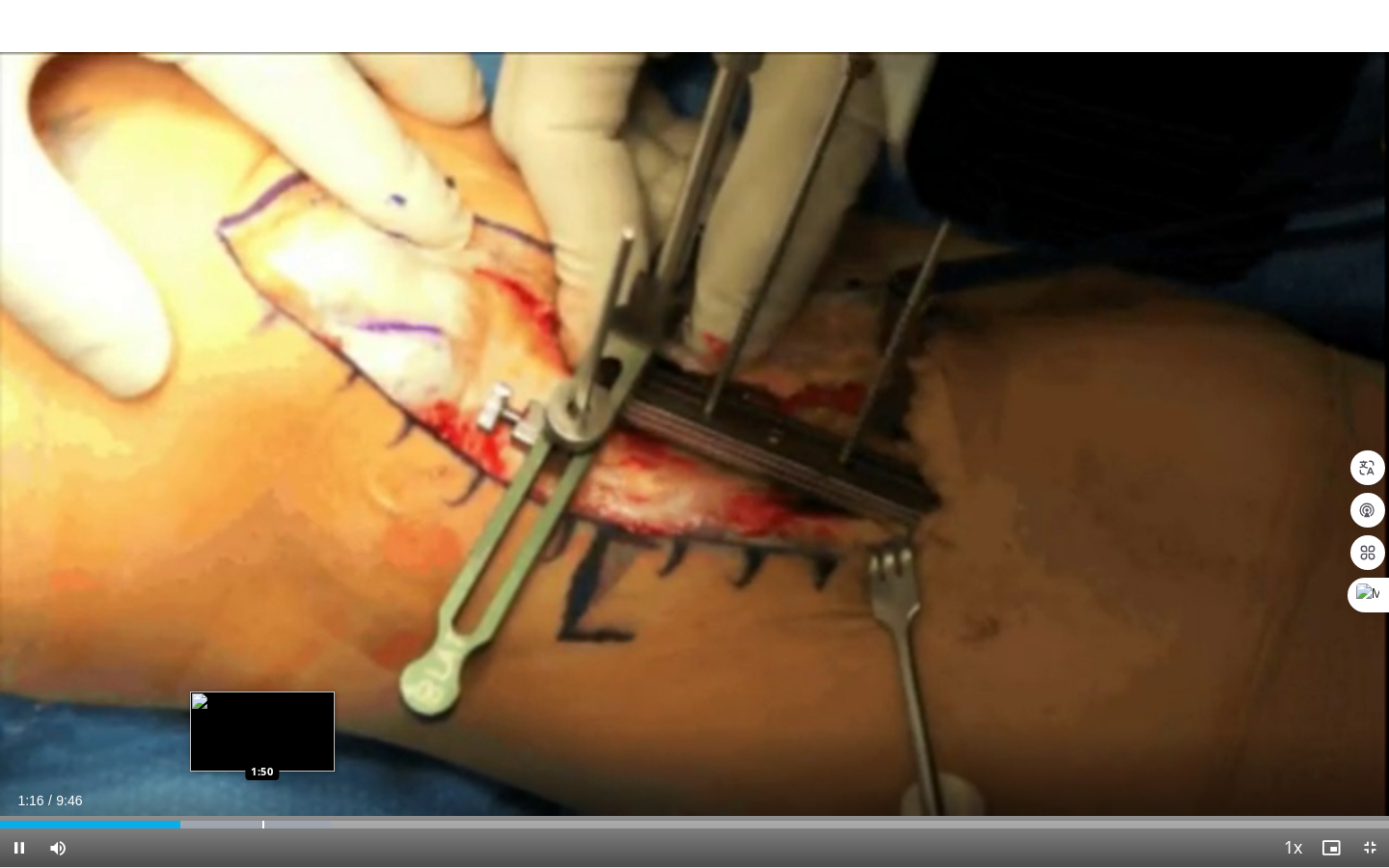 click at bounding box center [263, 825] 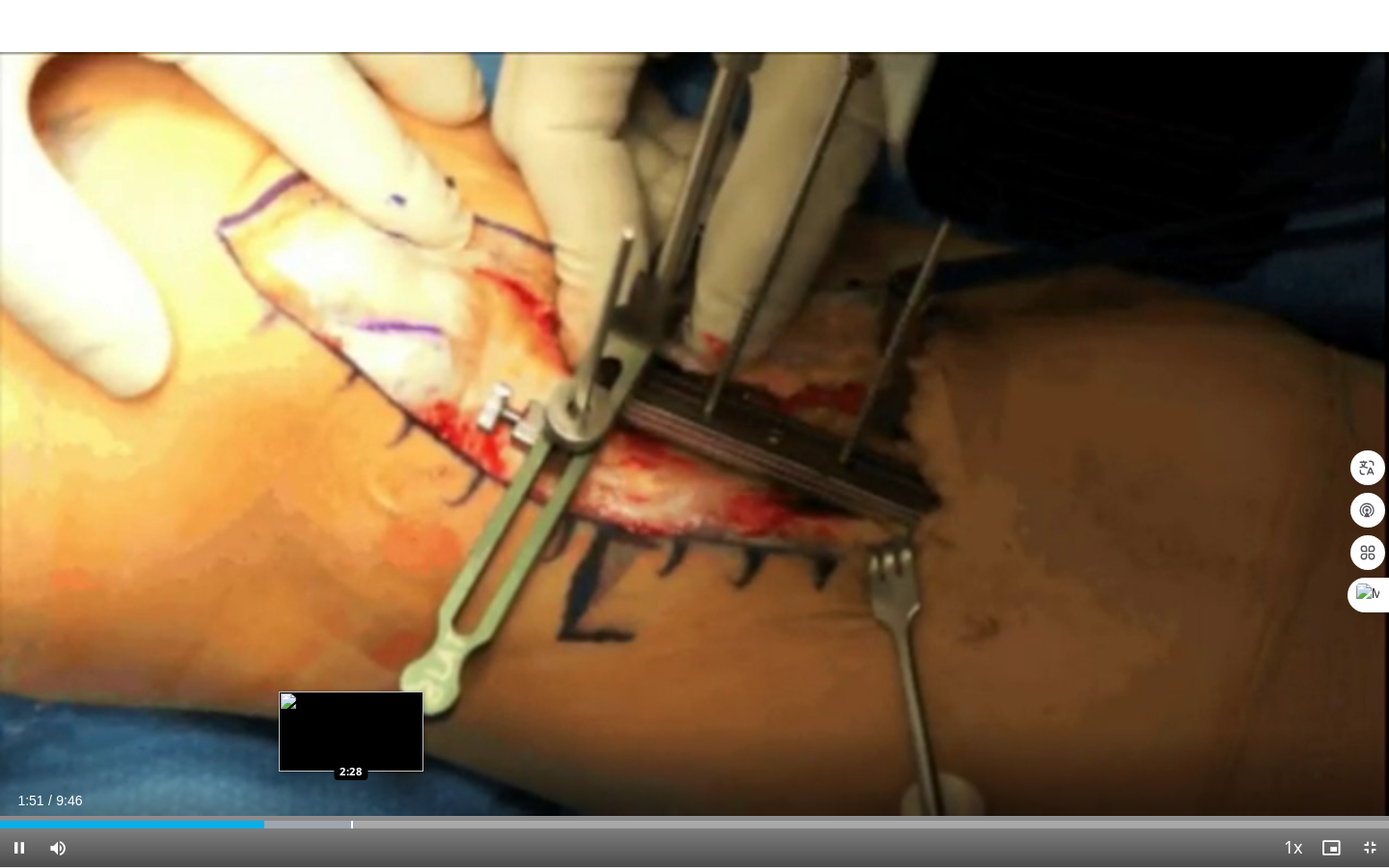 click at bounding box center [352, 825] 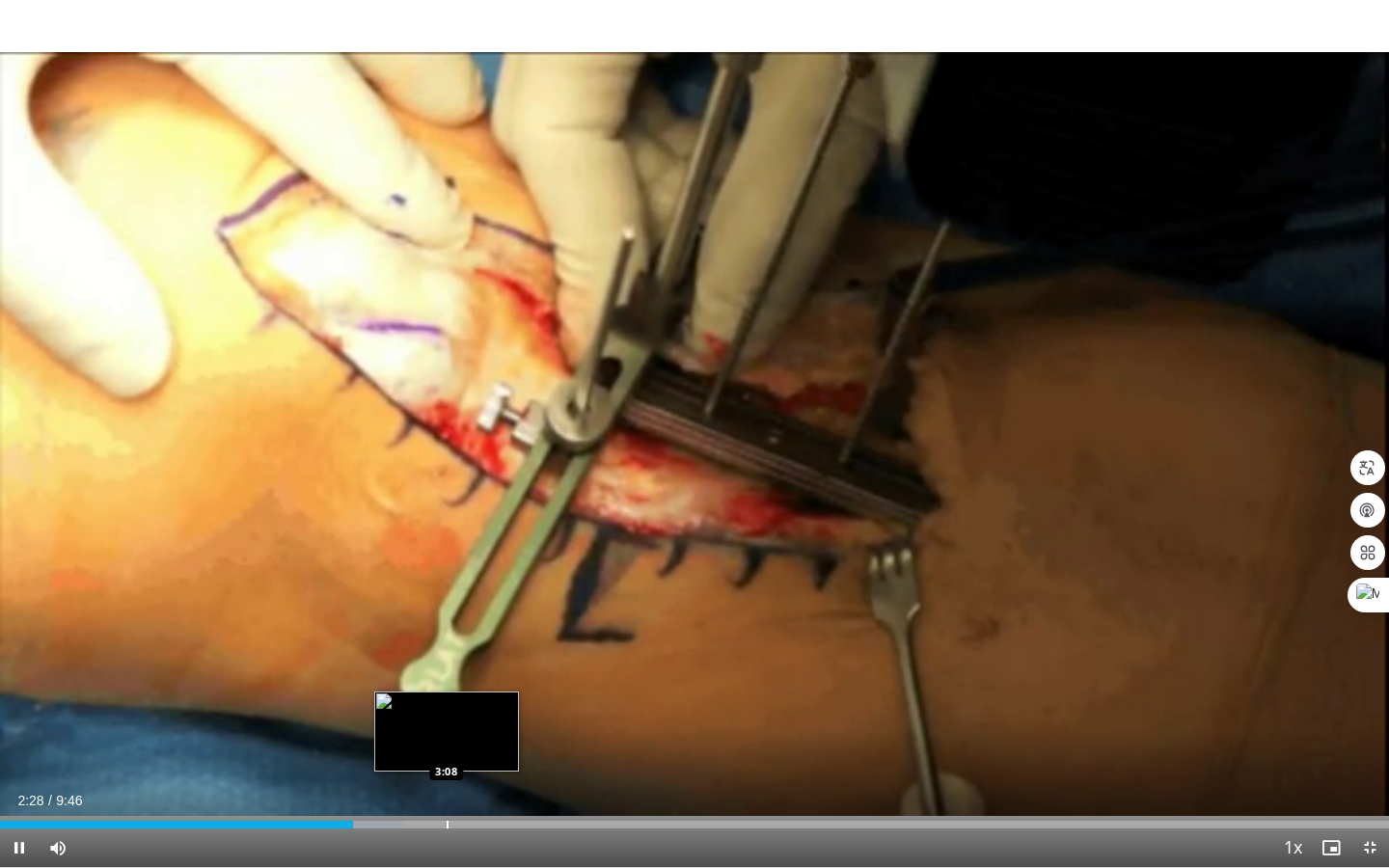 click on "**********" at bounding box center (694, 434) 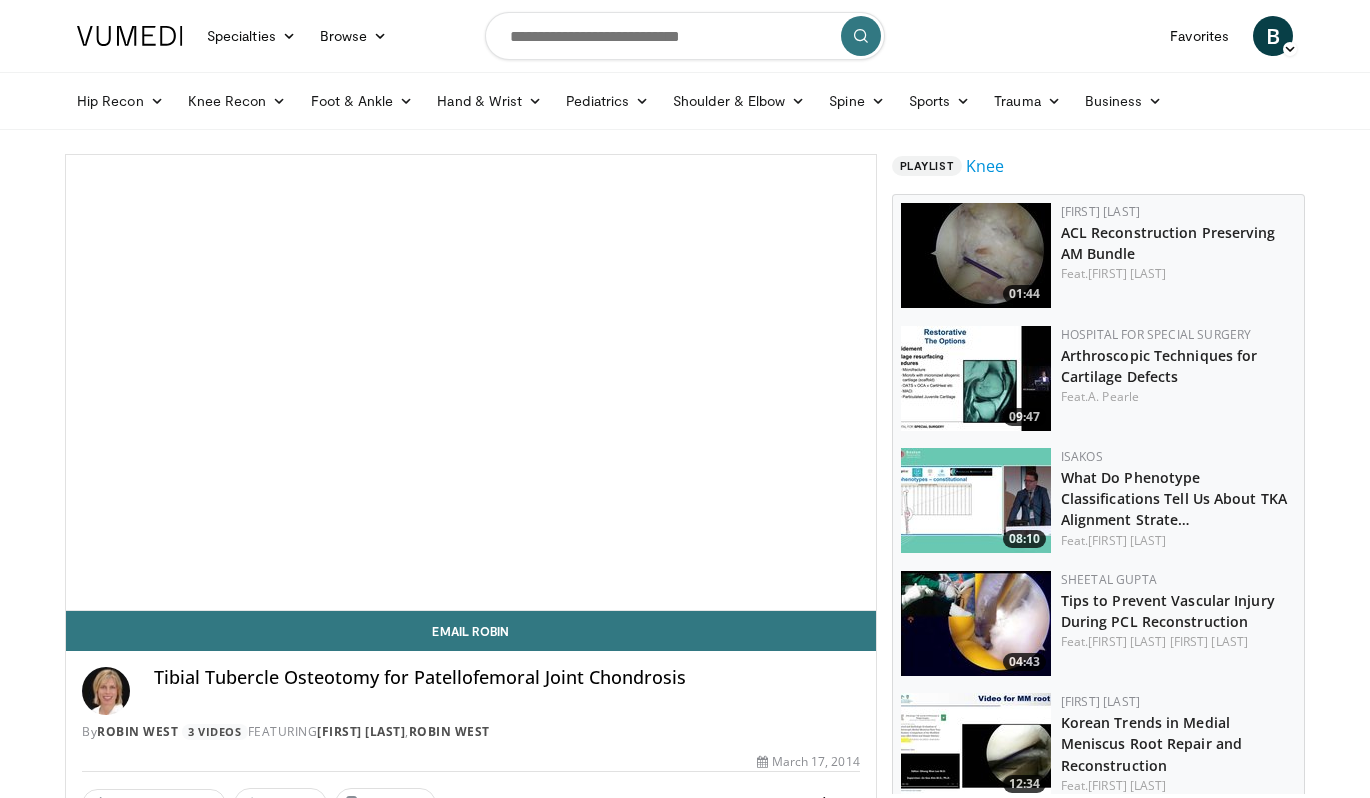 scroll, scrollTop: 0, scrollLeft: 0, axis: both 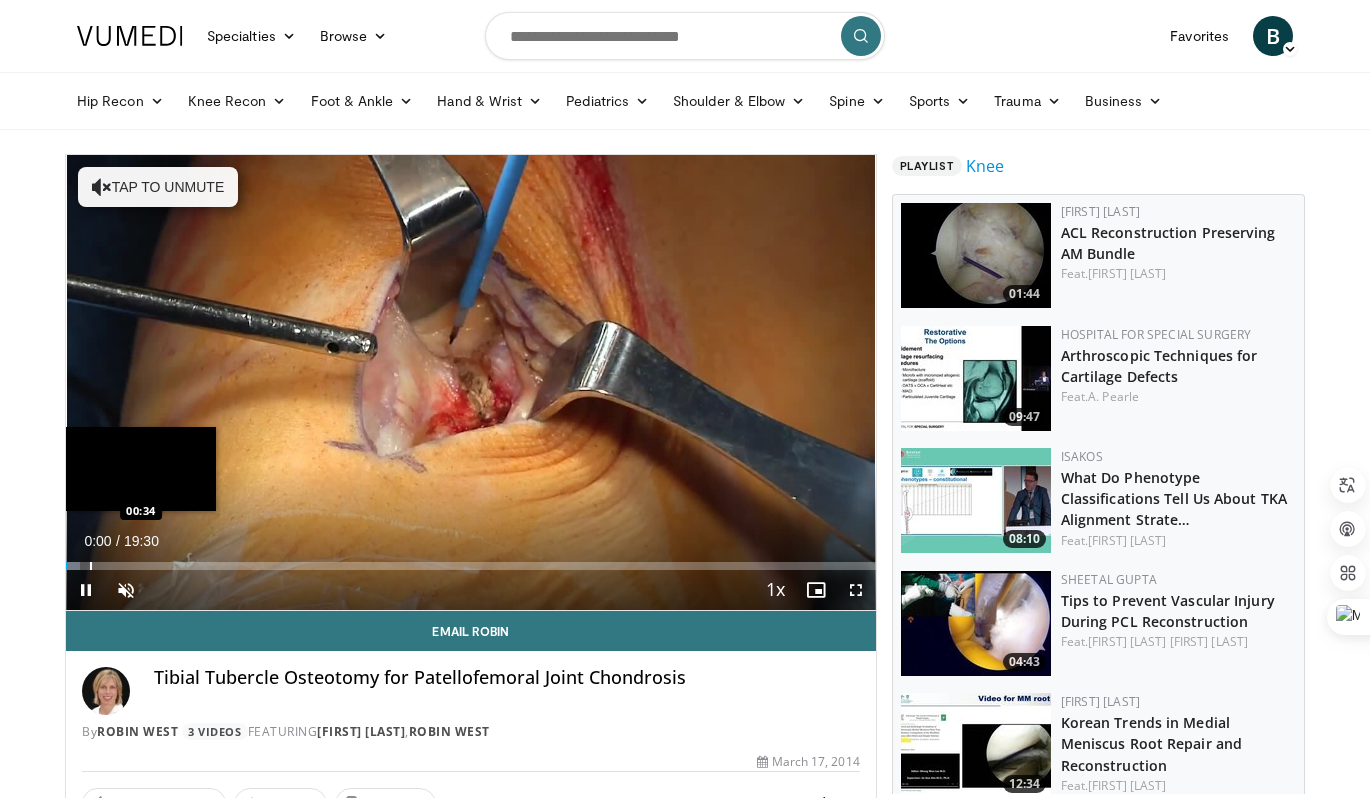 click at bounding box center (91, 566) 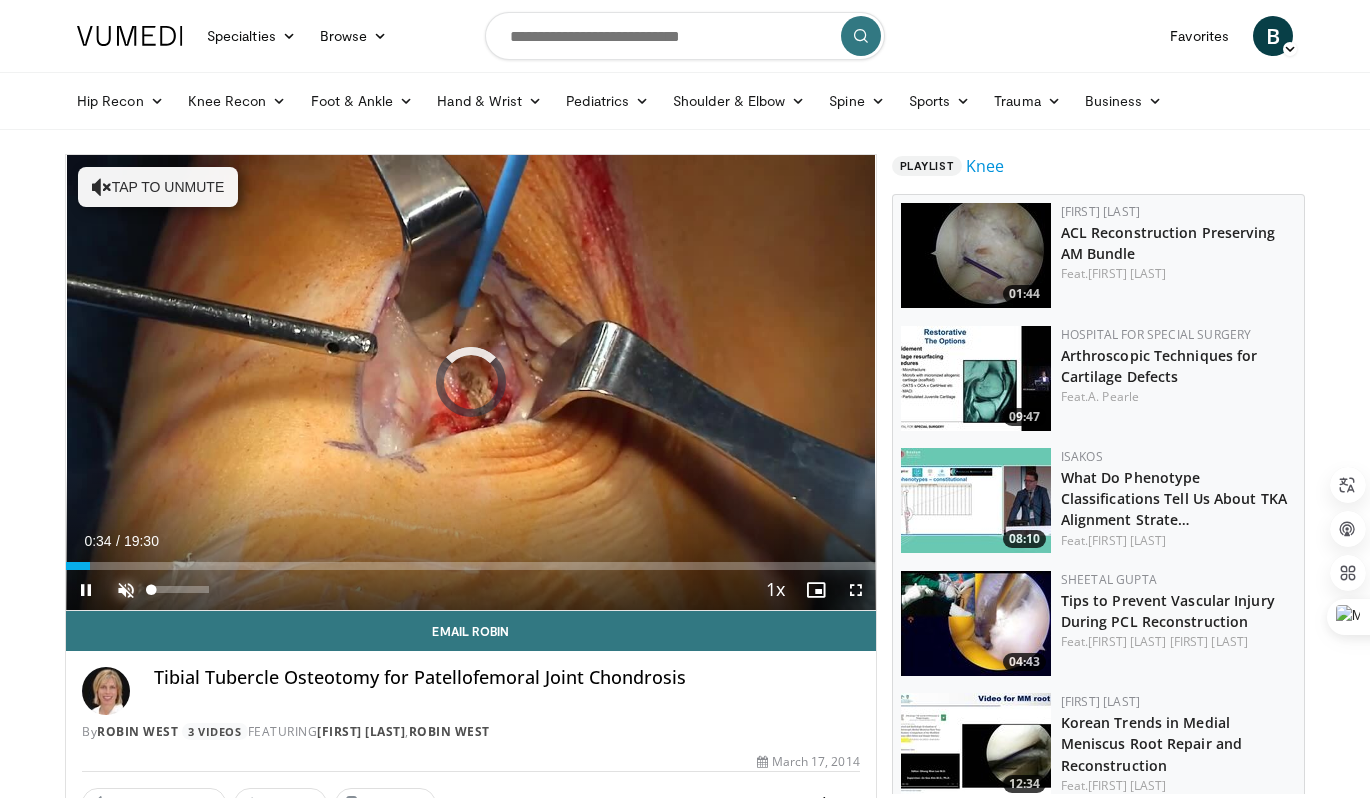 click at bounding box center [126, 590] 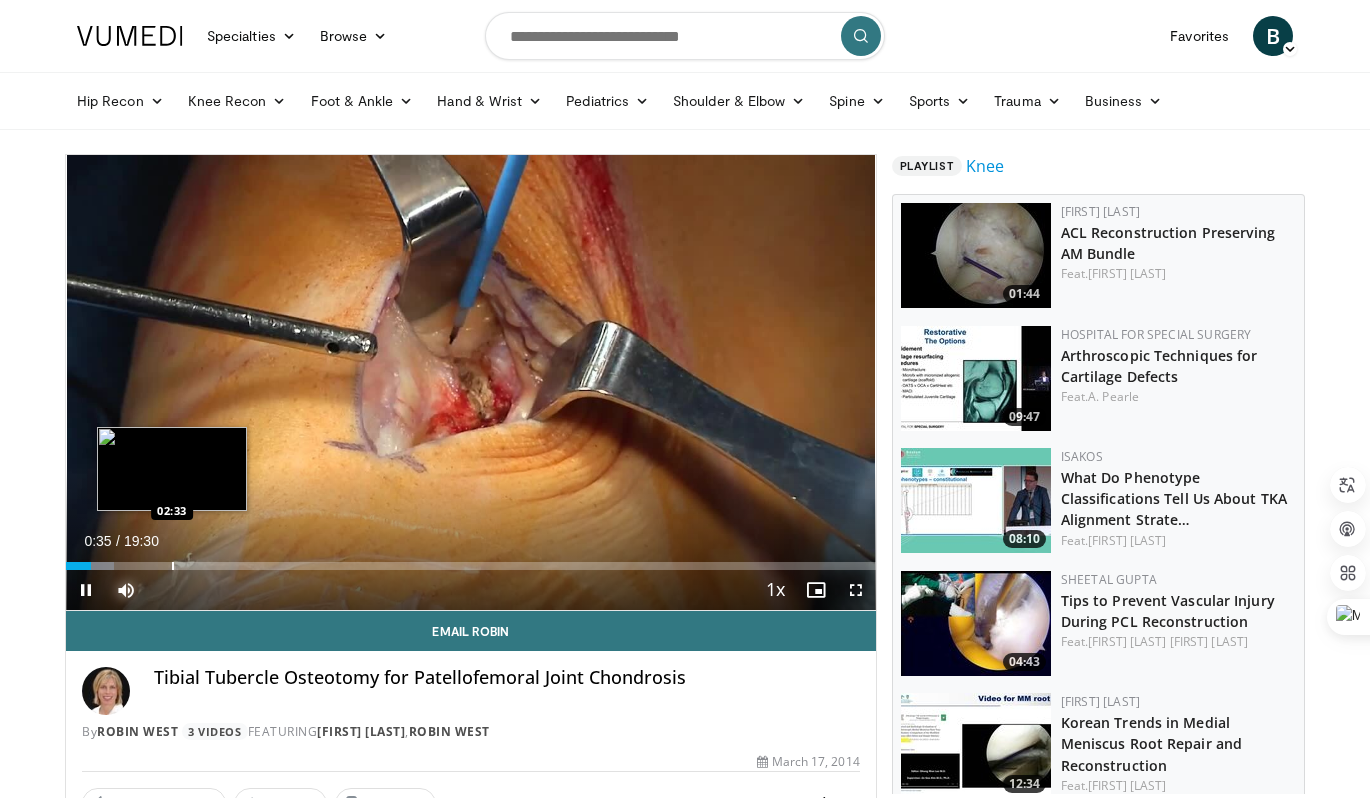 click on "Loaded : 5.93% 00:35 02:33" at bounding box center [471, 560] 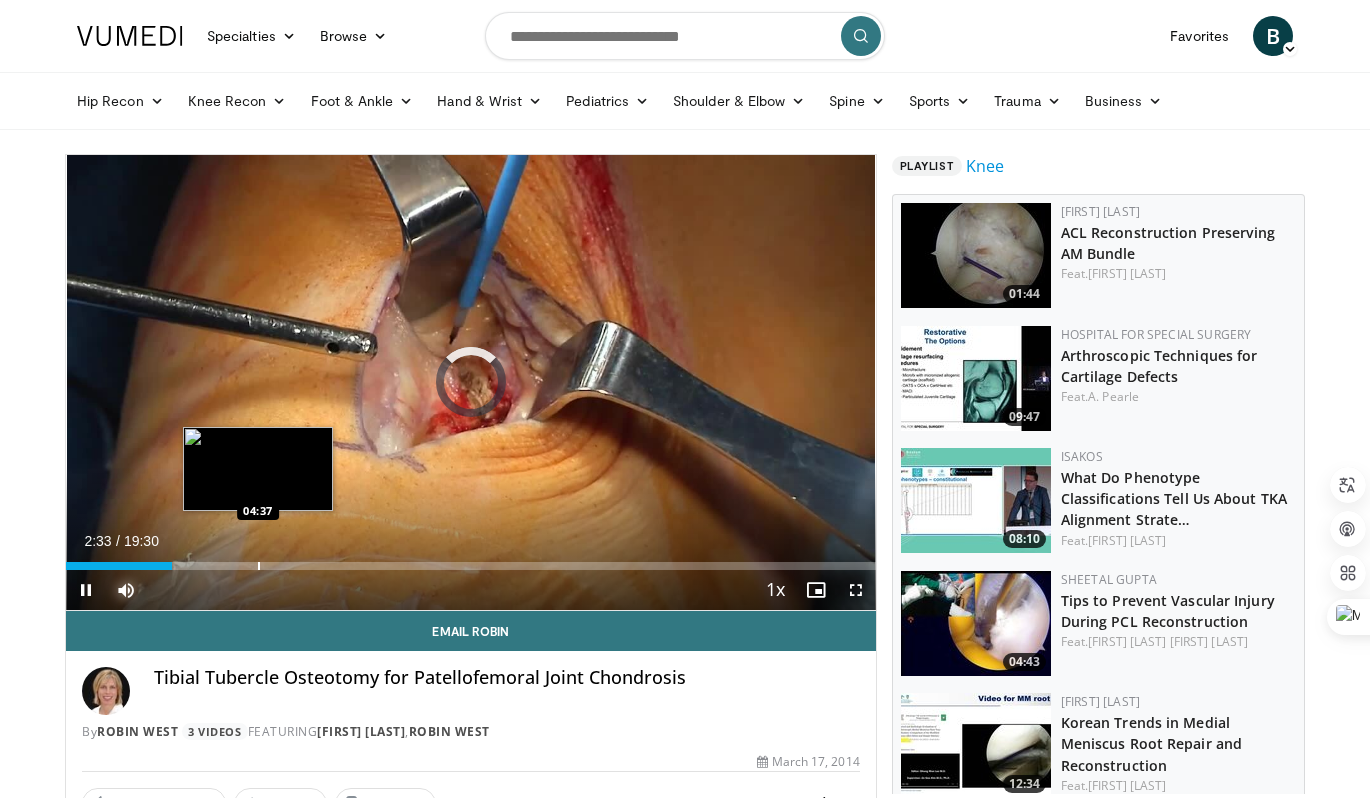 click on "Loaded : 0.00% 02:33 04:37" at bounding box center [471, 560] 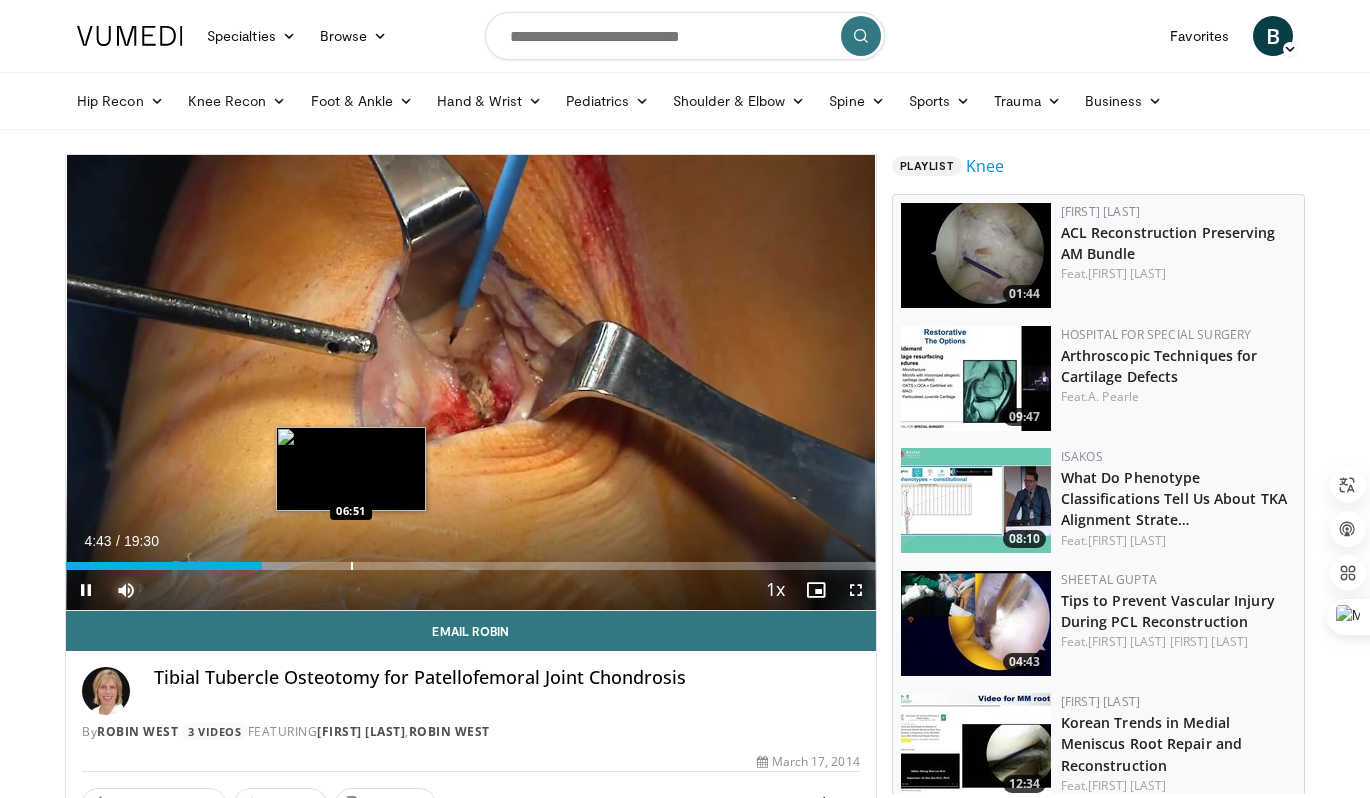click at bounding box center [352, 566] 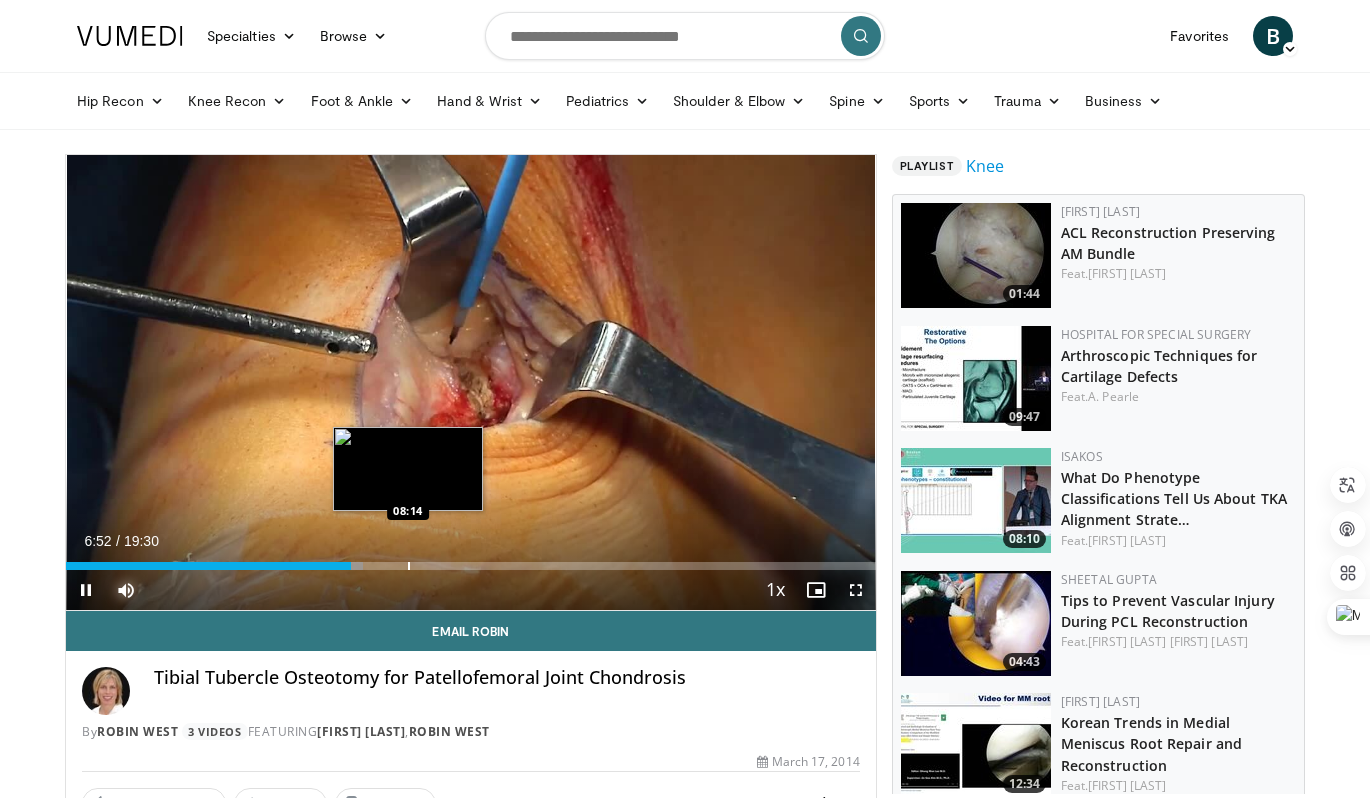 click at bounding box center [409, 566] 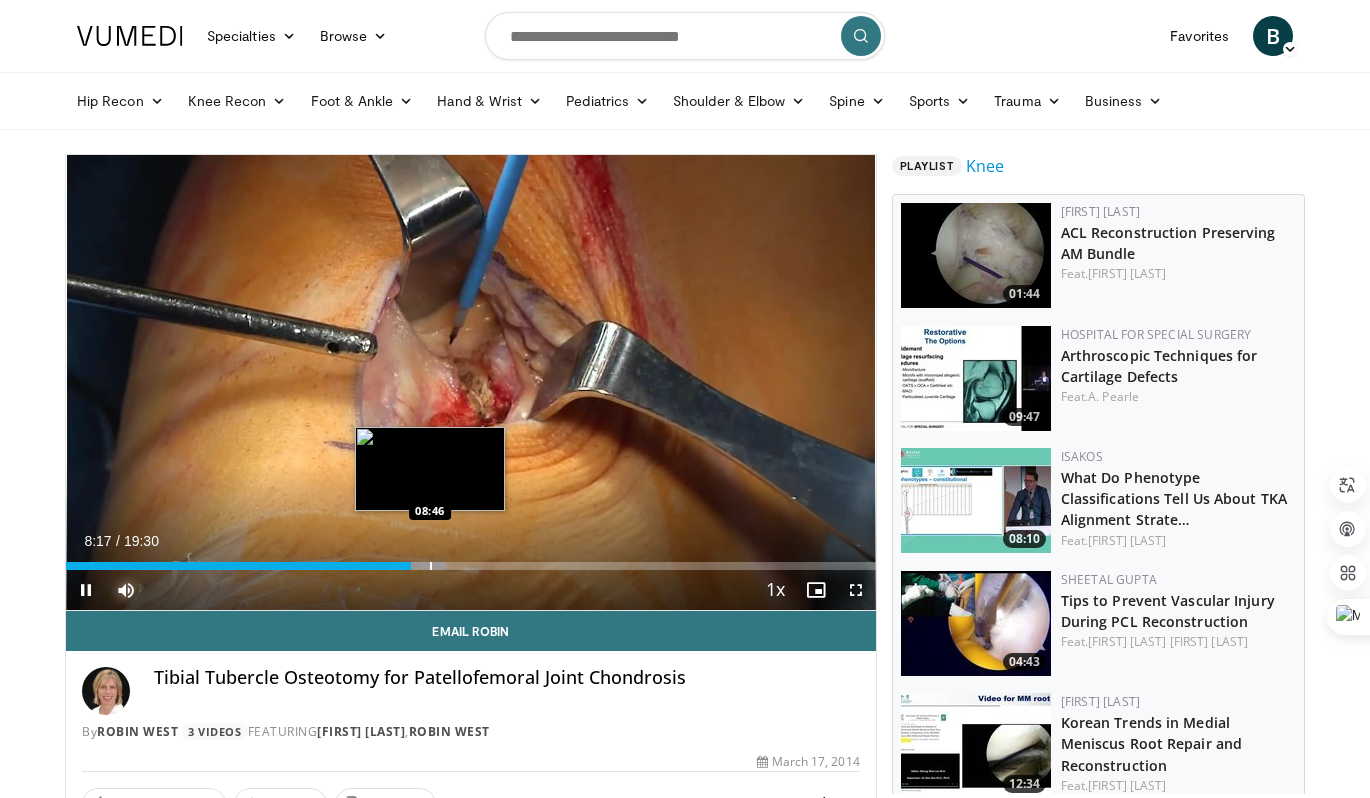 click on "Loaded : 46.99% 08:18 08:46" at bounding box center [471, 560] 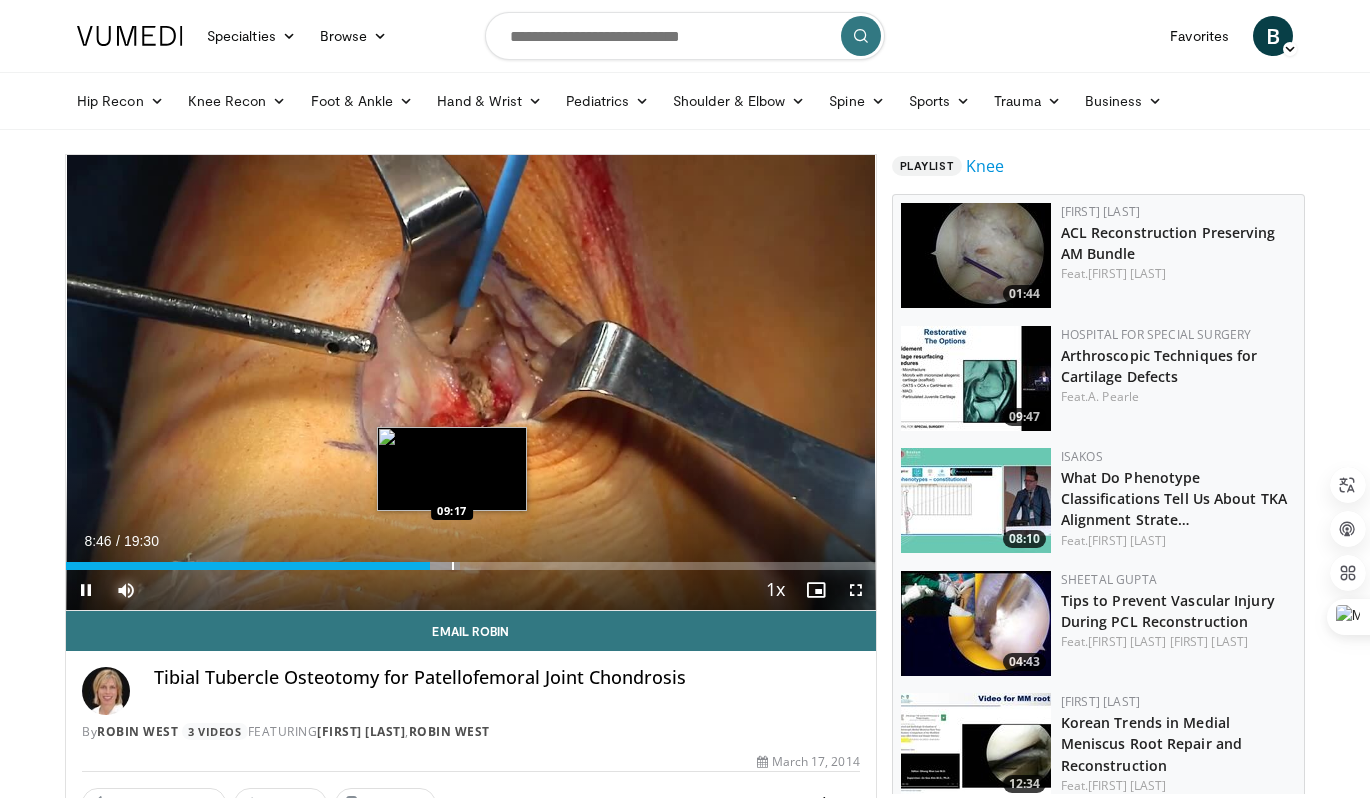 click on "Loaded :  48.69% 08:46 09:17" at bounding box center (471, 560) 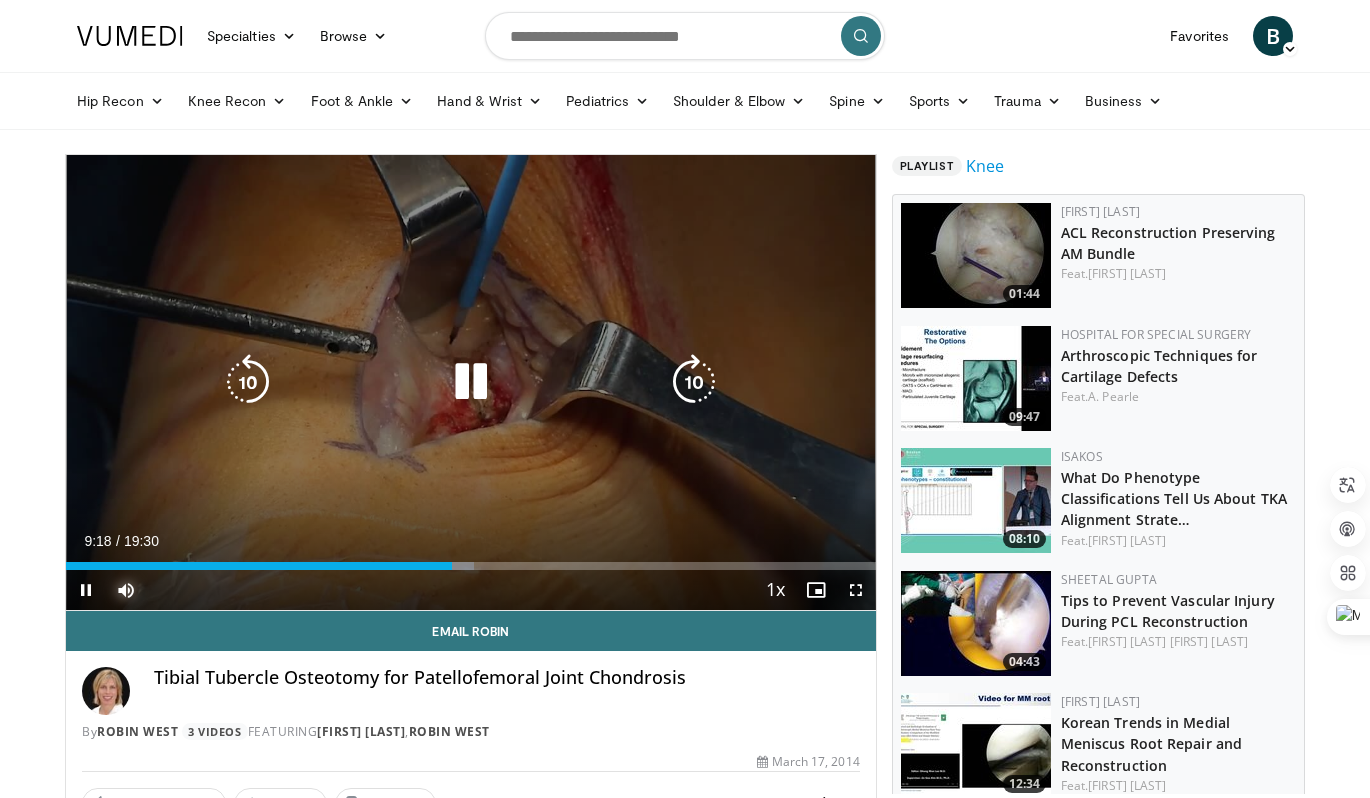 click on "Loaded :  50.40% 09:18 09:17" at bounding box center [471, 560] 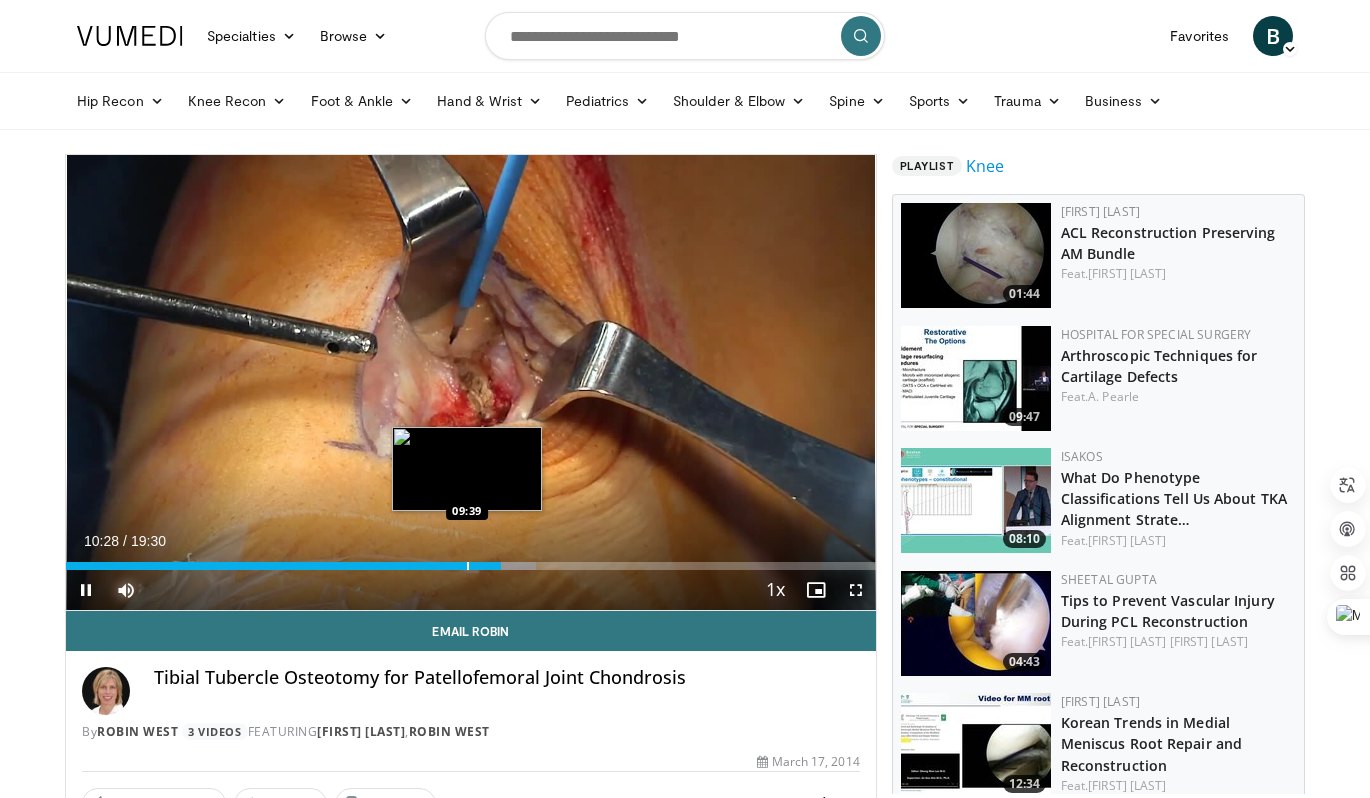 click at bounding box center (468, 566) 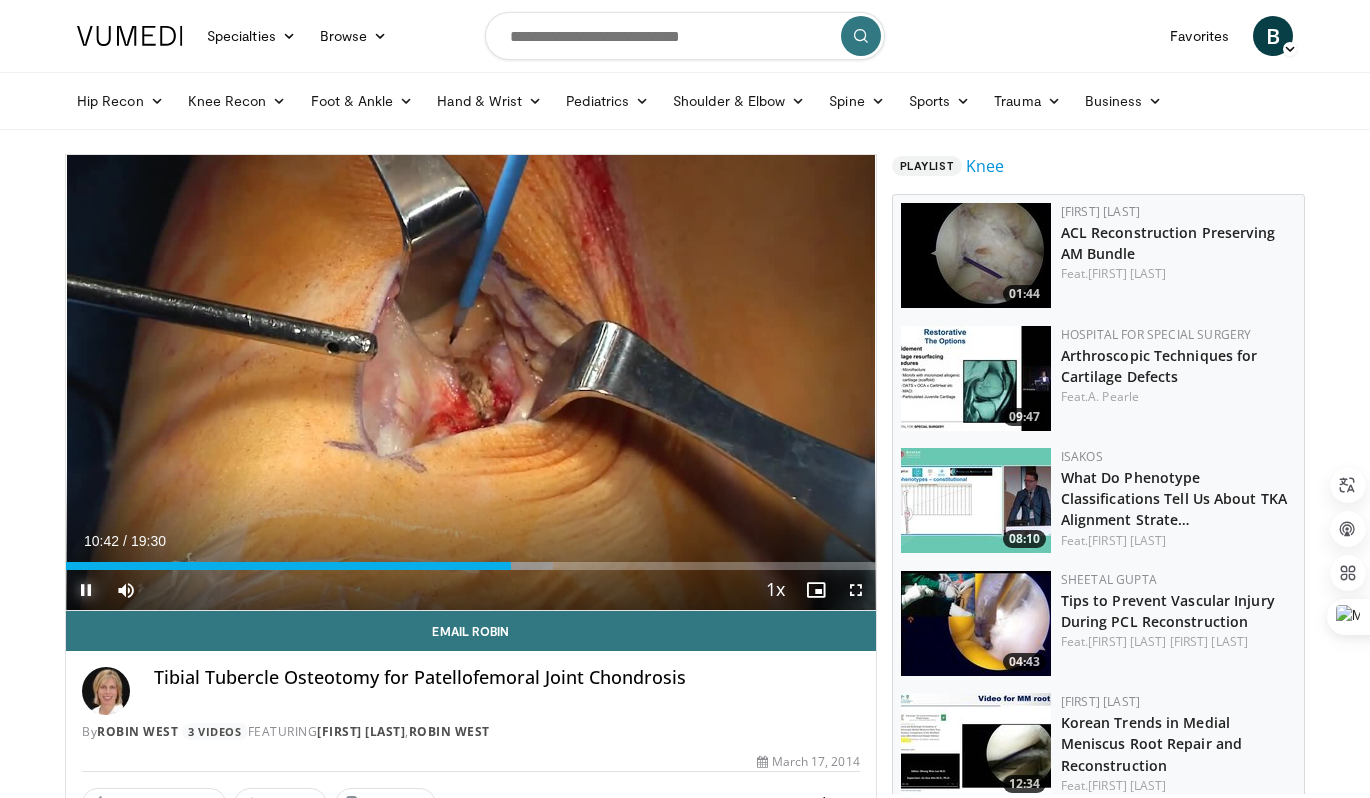 click at bounding box center [86, 590] 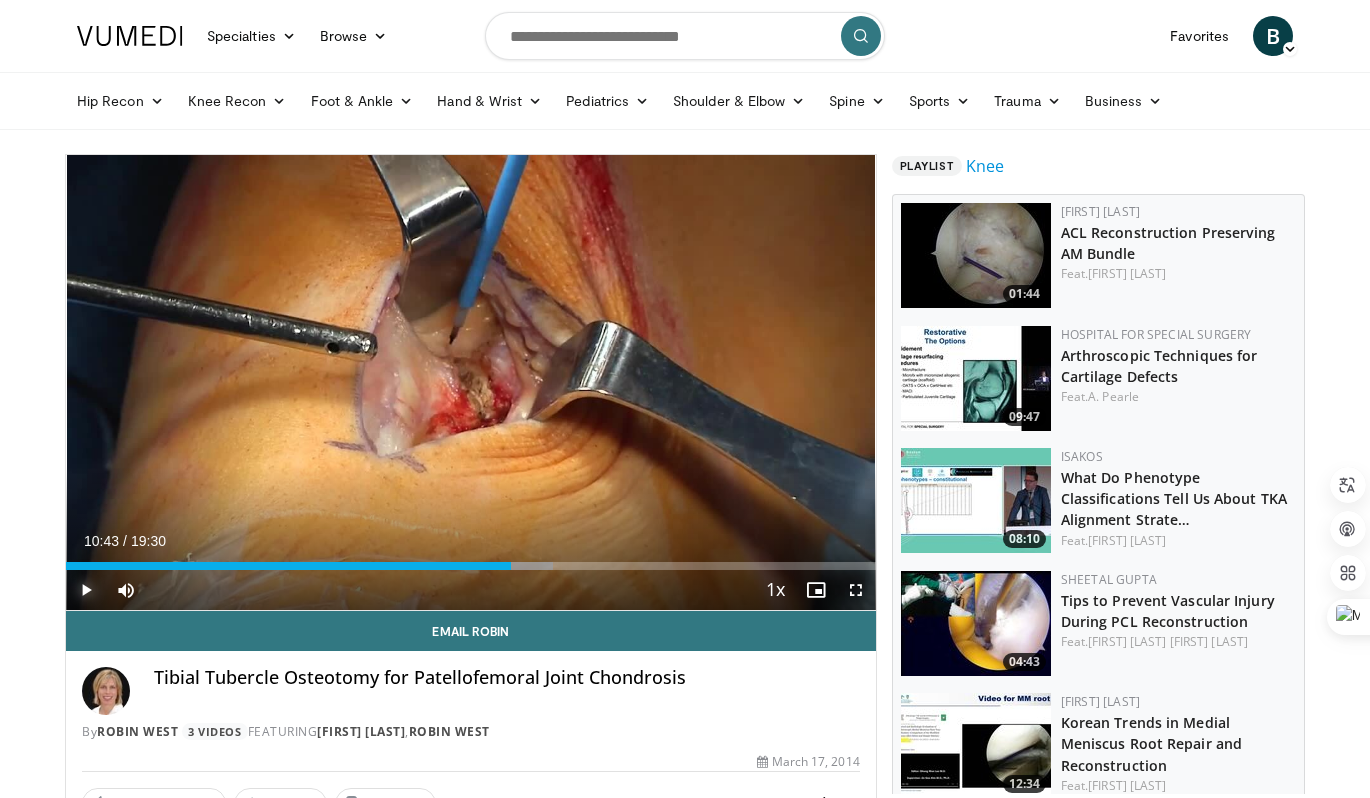 click at bounding box center [86, 590] 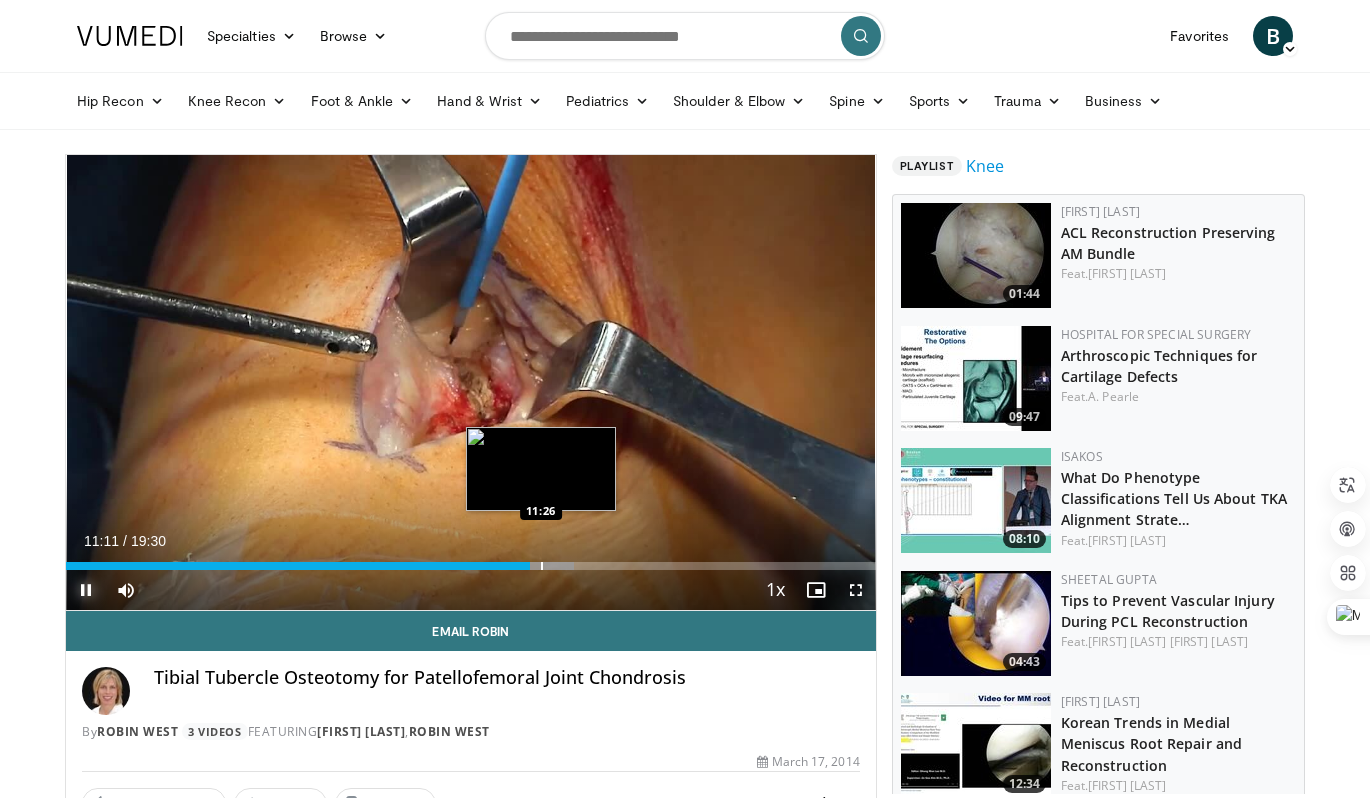 click at bounding box center (542, 566) 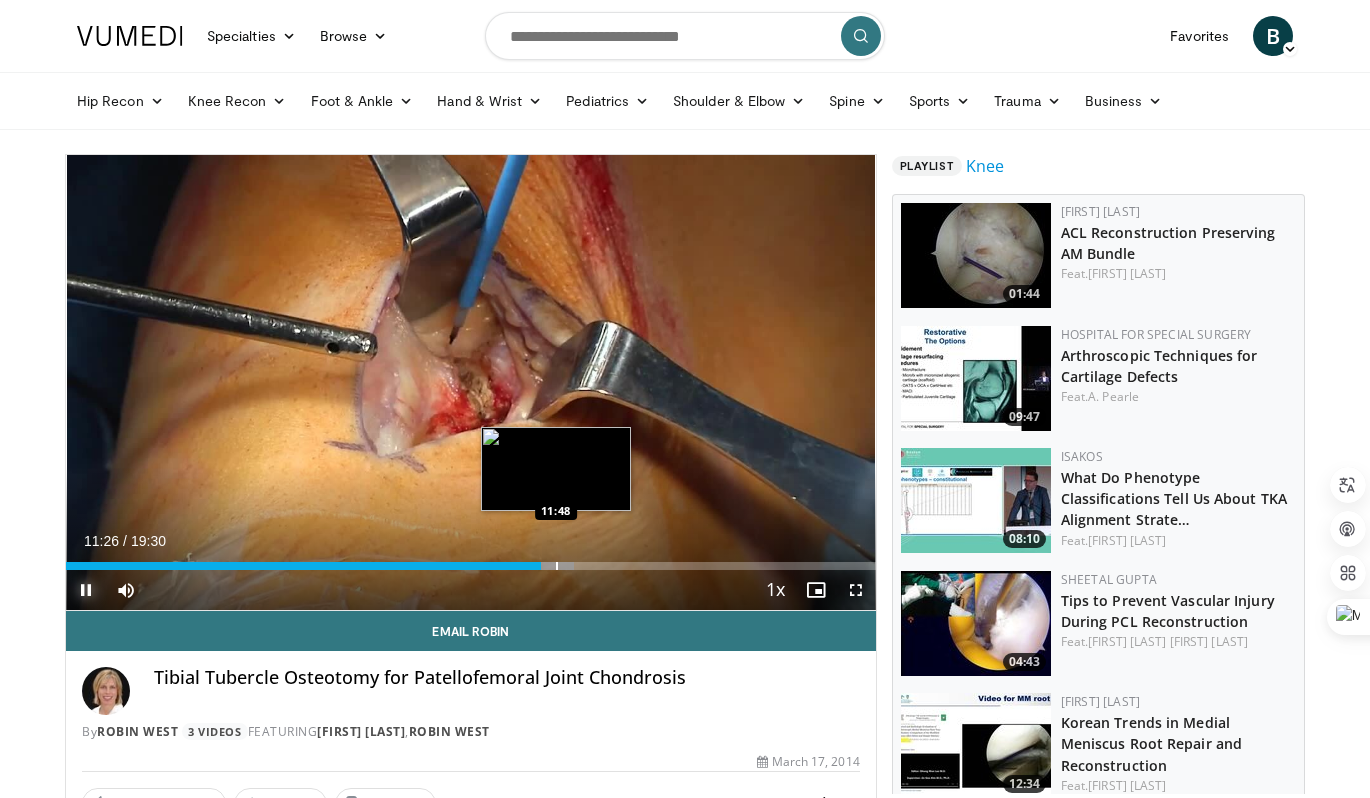 click at bounding box center [557, 566] 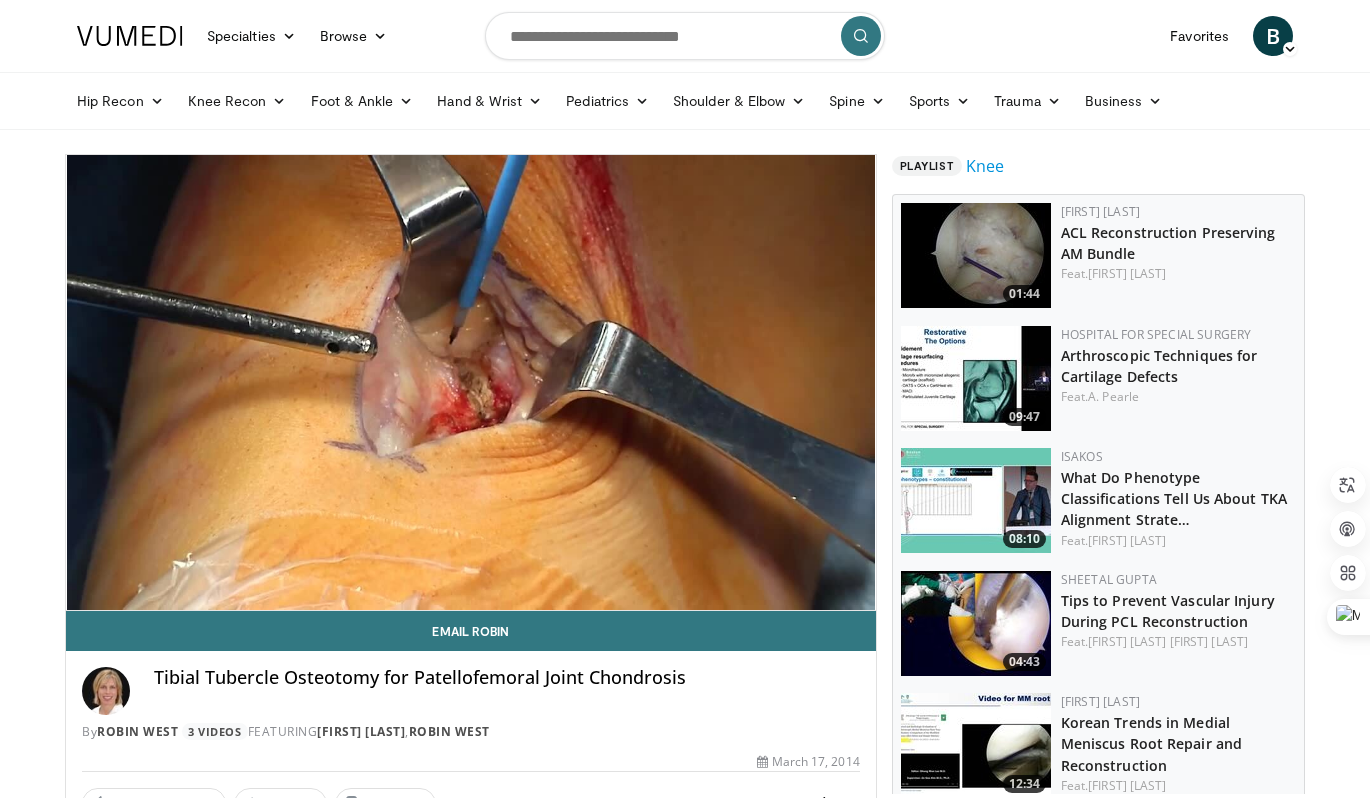 click on "10 seconds
Tap to unmute" at bounding box center [471, 382] 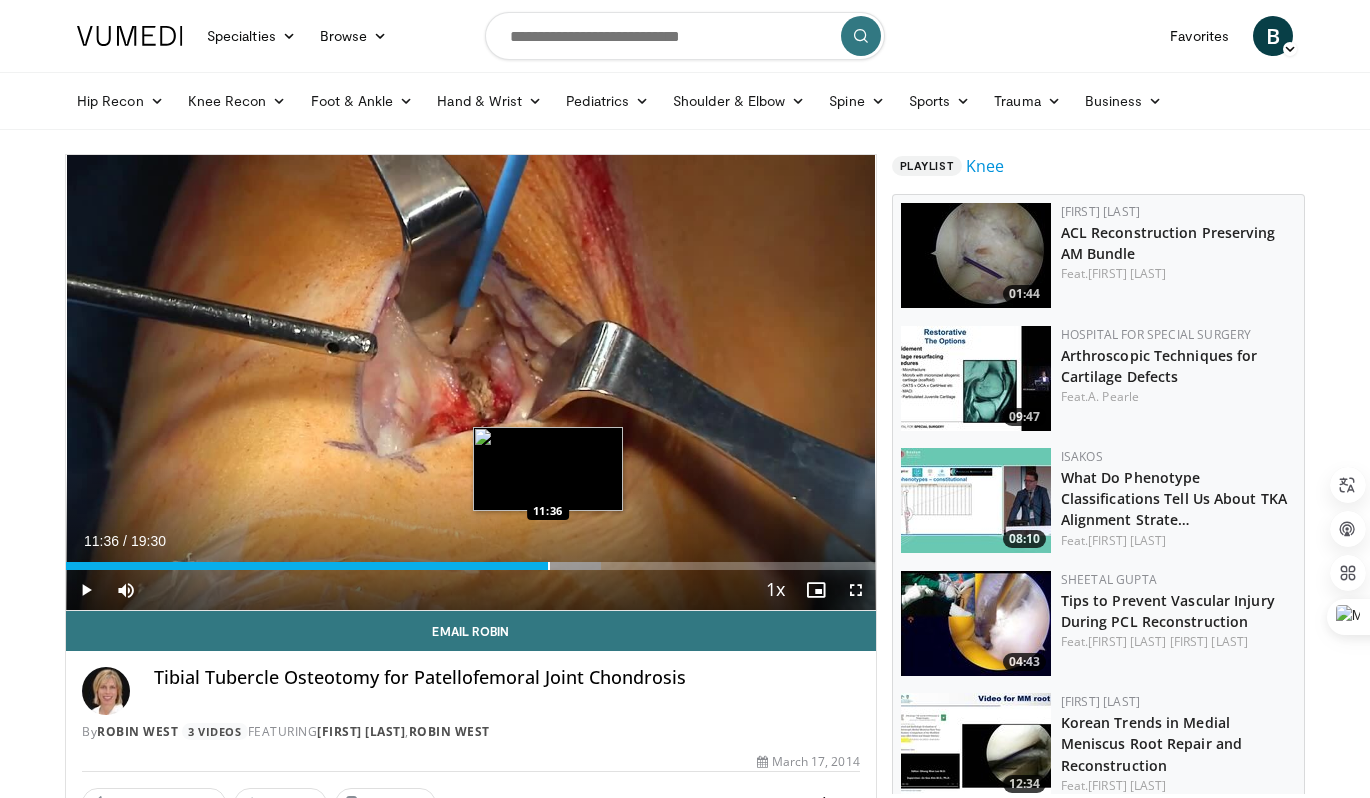 click at bounding box center (549, 566) 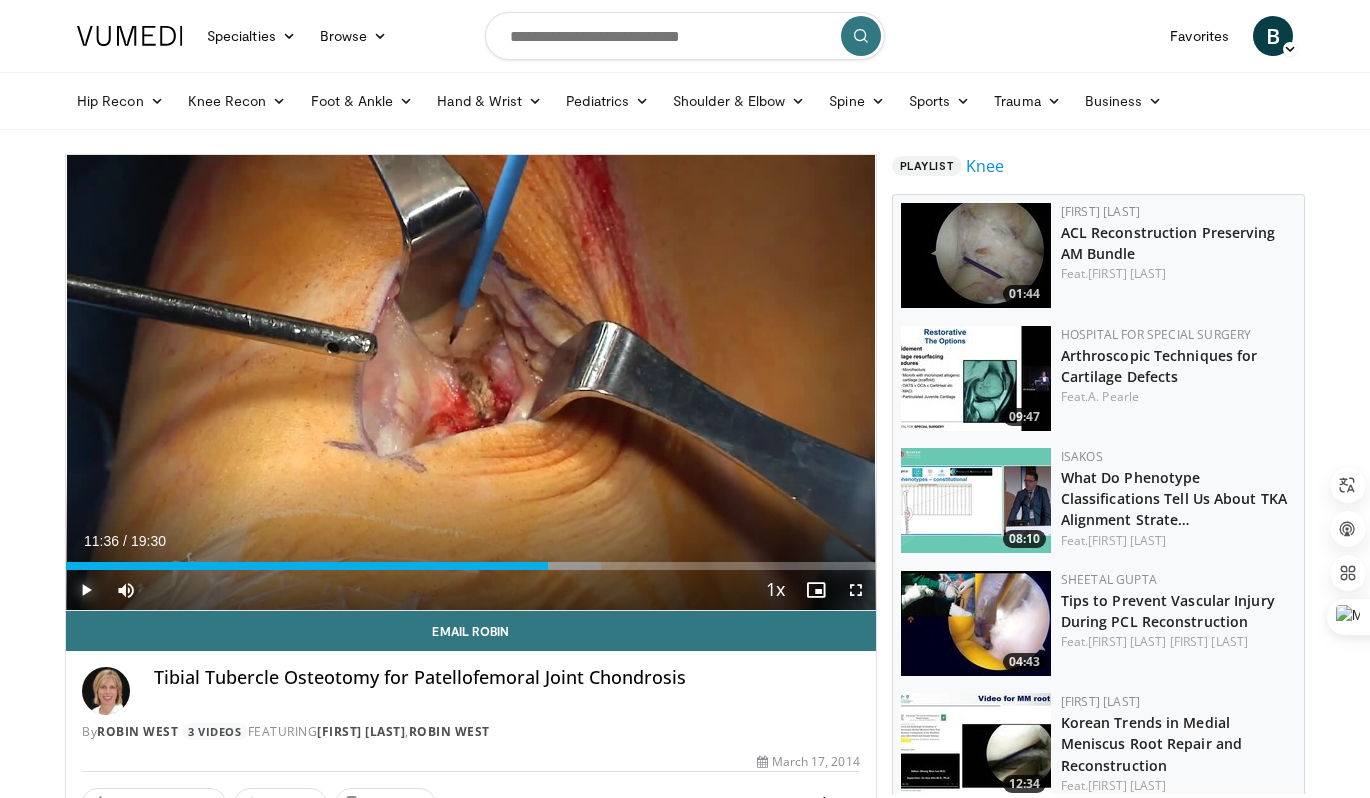 click at bounding box center (86, 590) 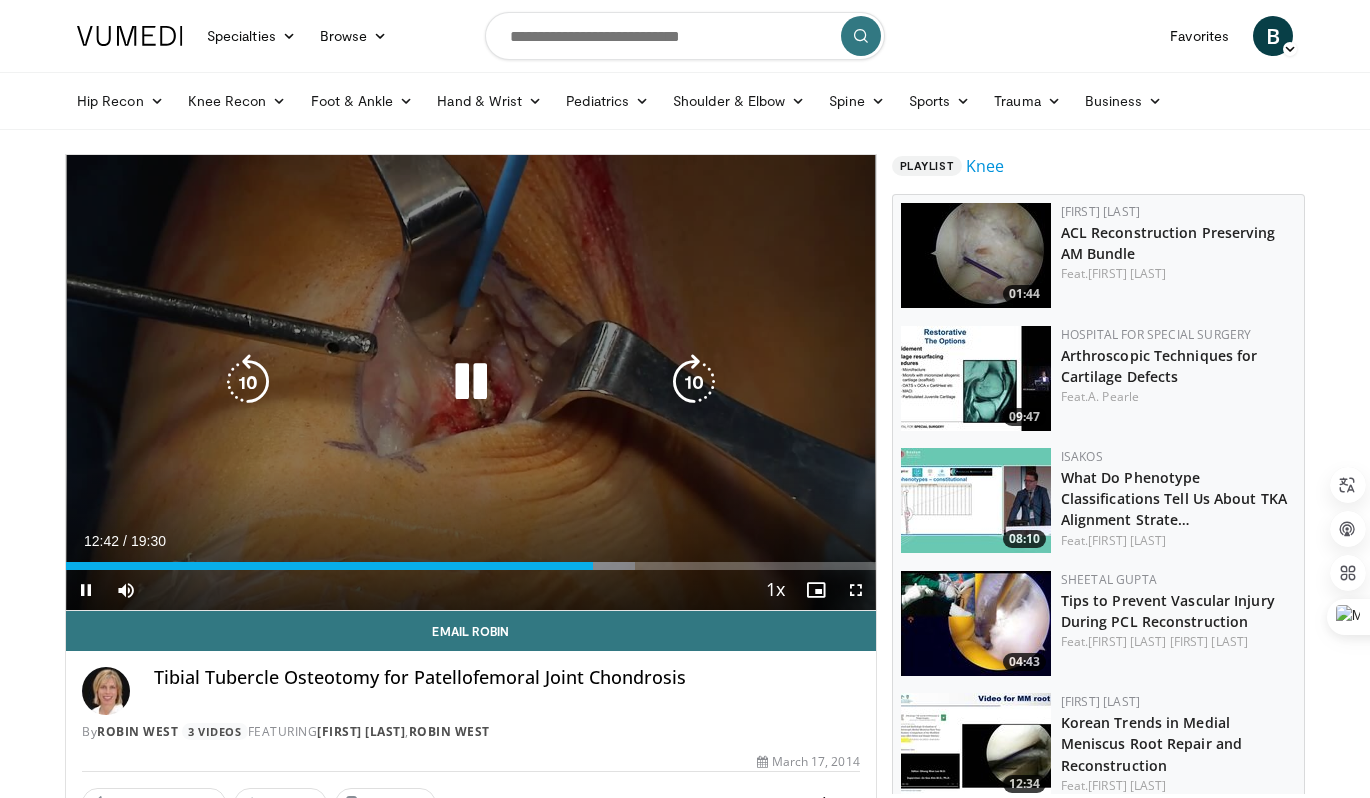 click at bounding box center [471, 382] 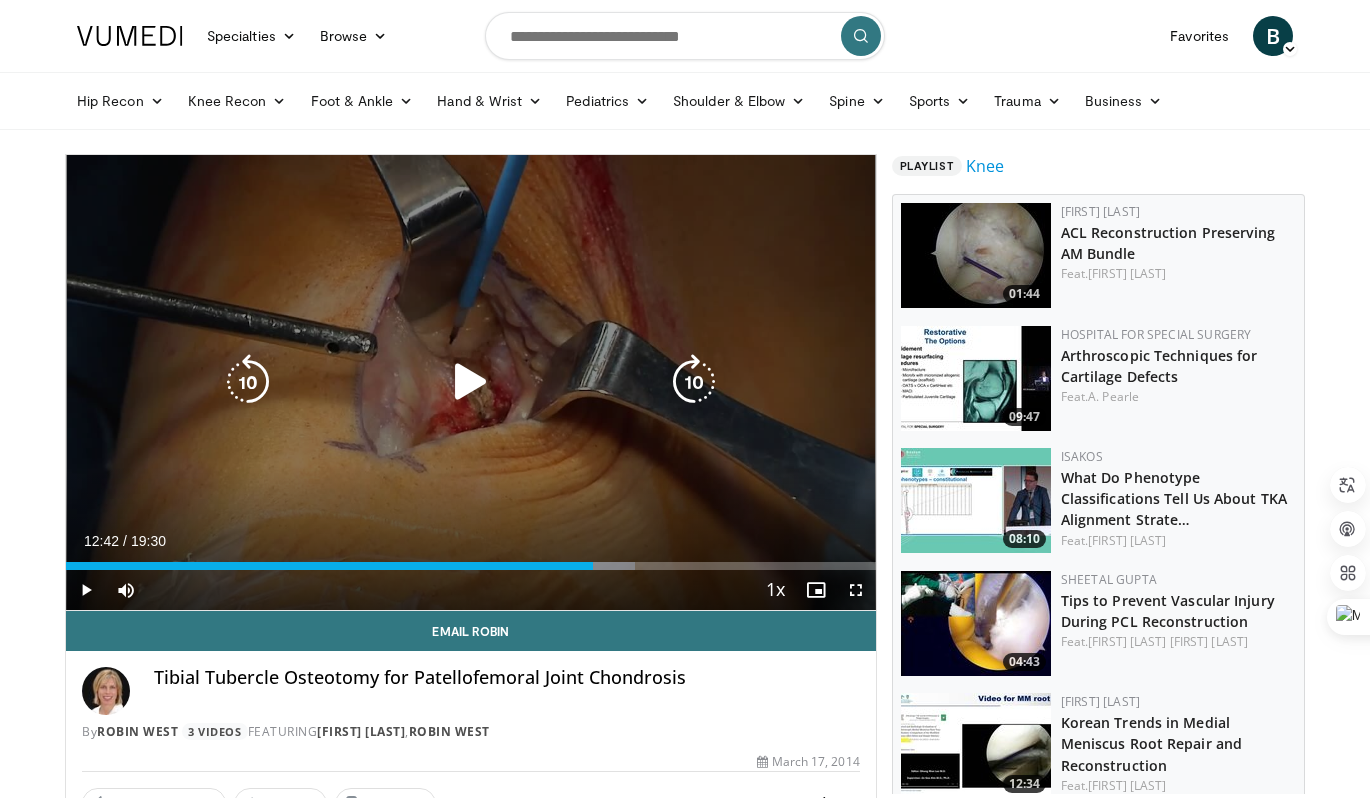 click at bounding box center (471, 382) 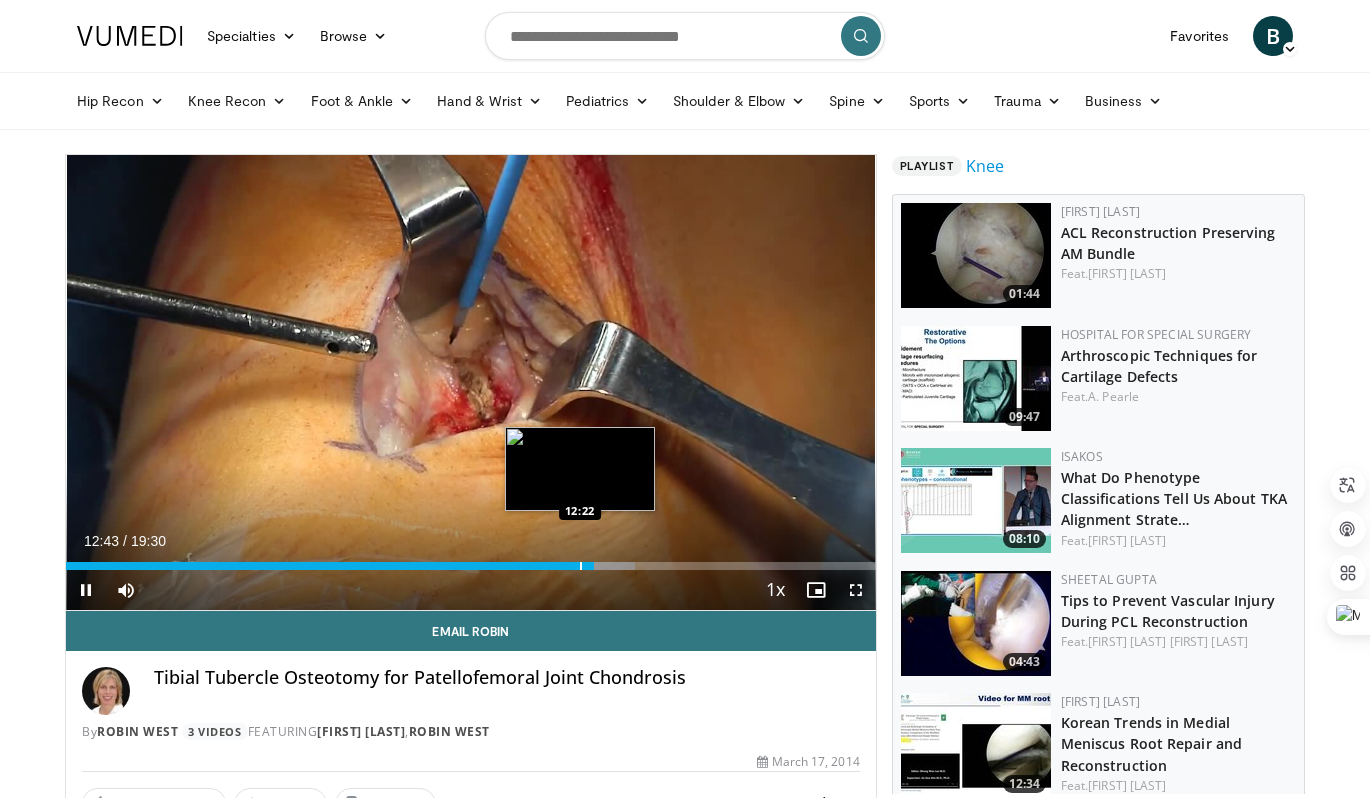 click at bounding box center [581, 566] 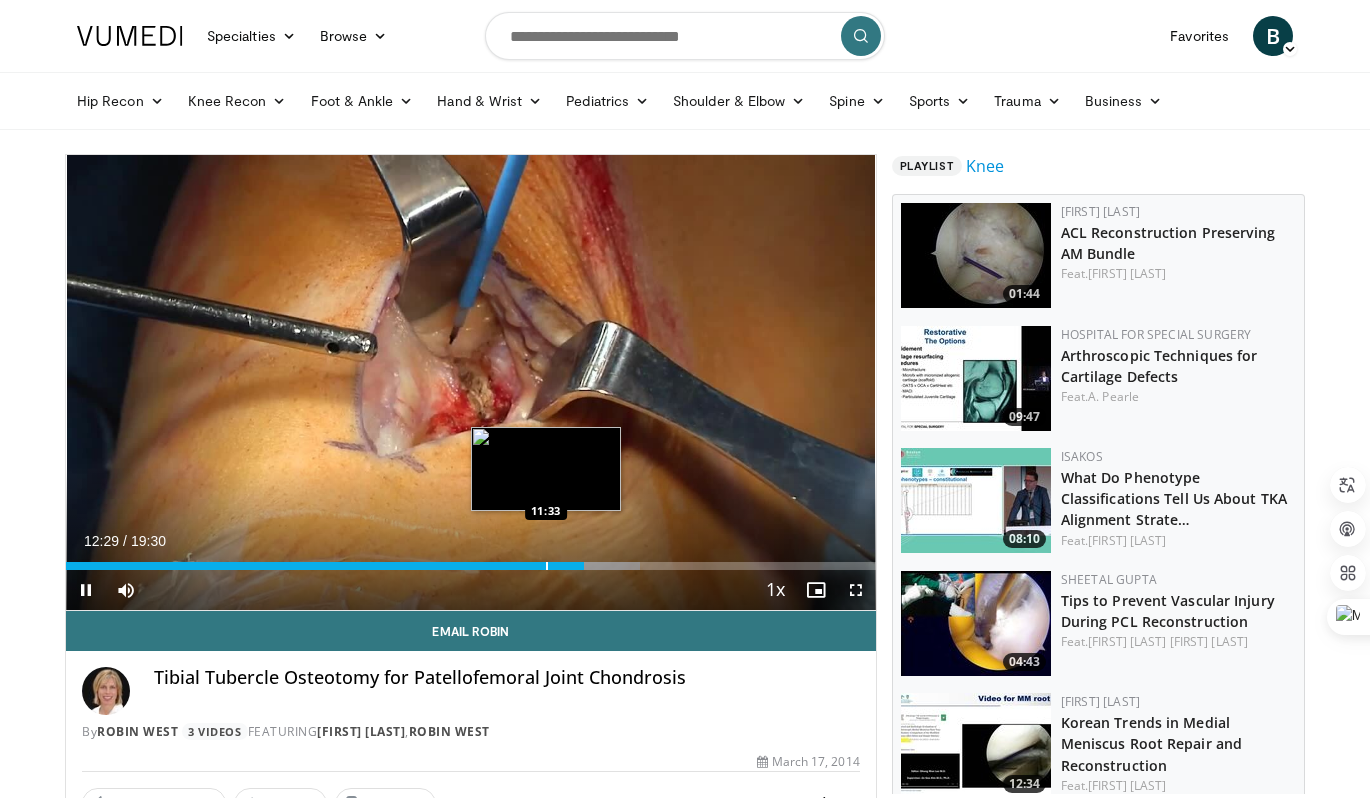 click at bounding box center [547, 566] 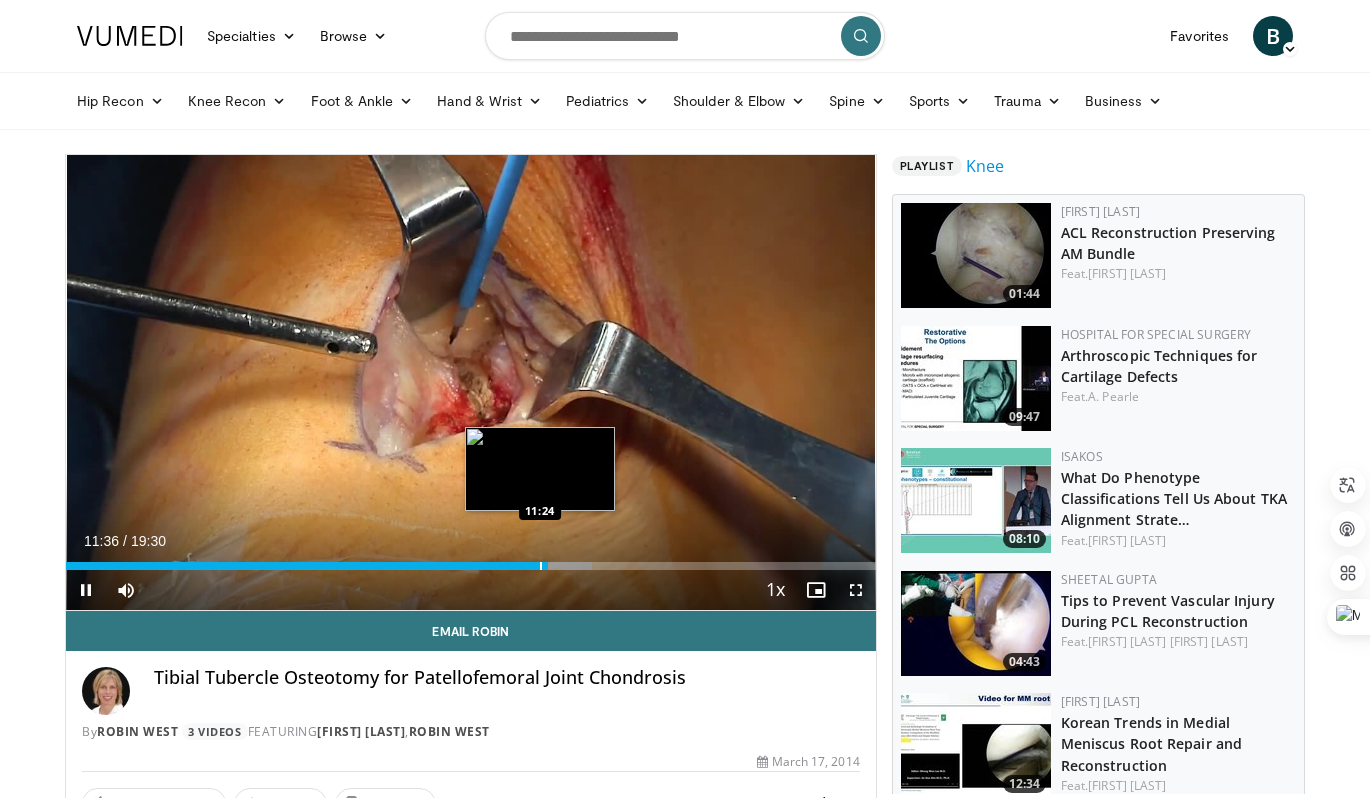 click on "11:36" at bounding box center (307, 566) 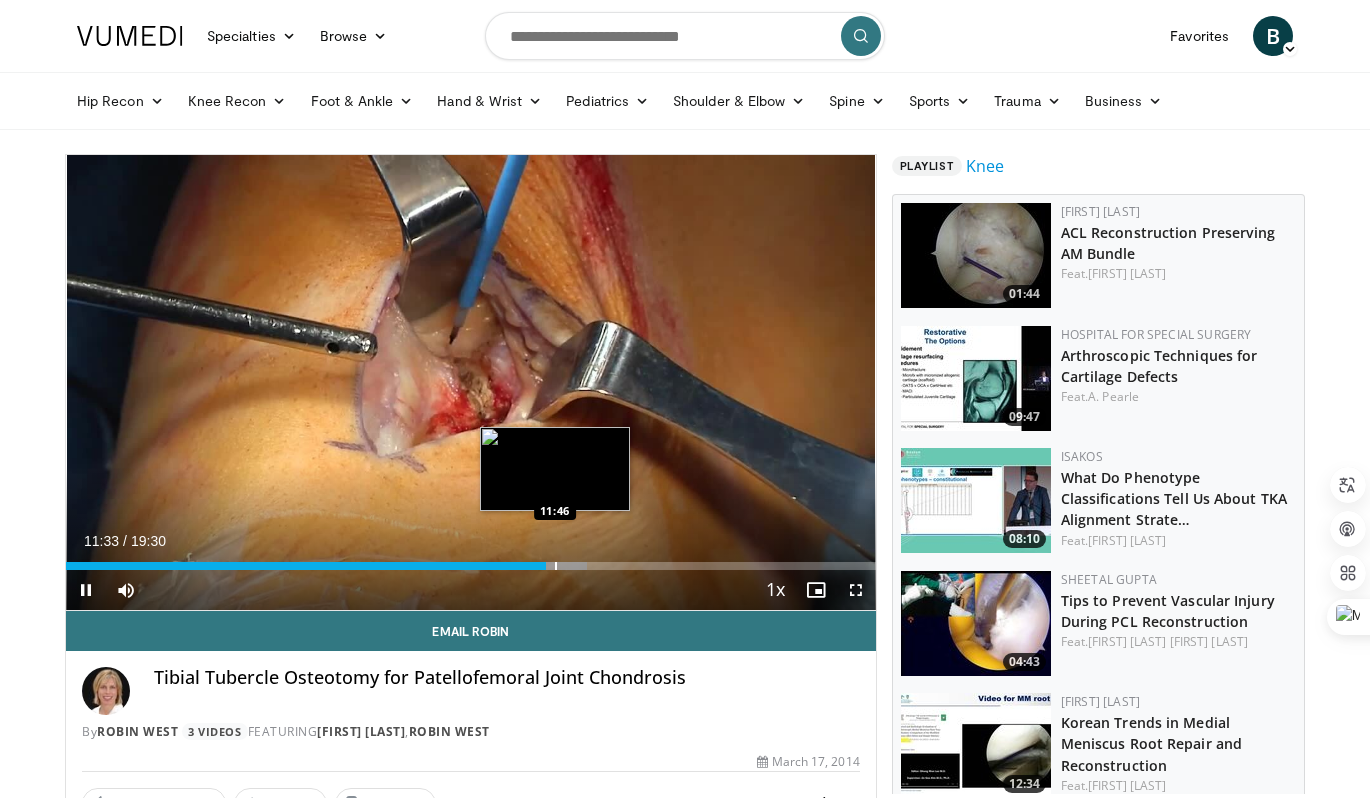 click at bounding box center [556, 566] 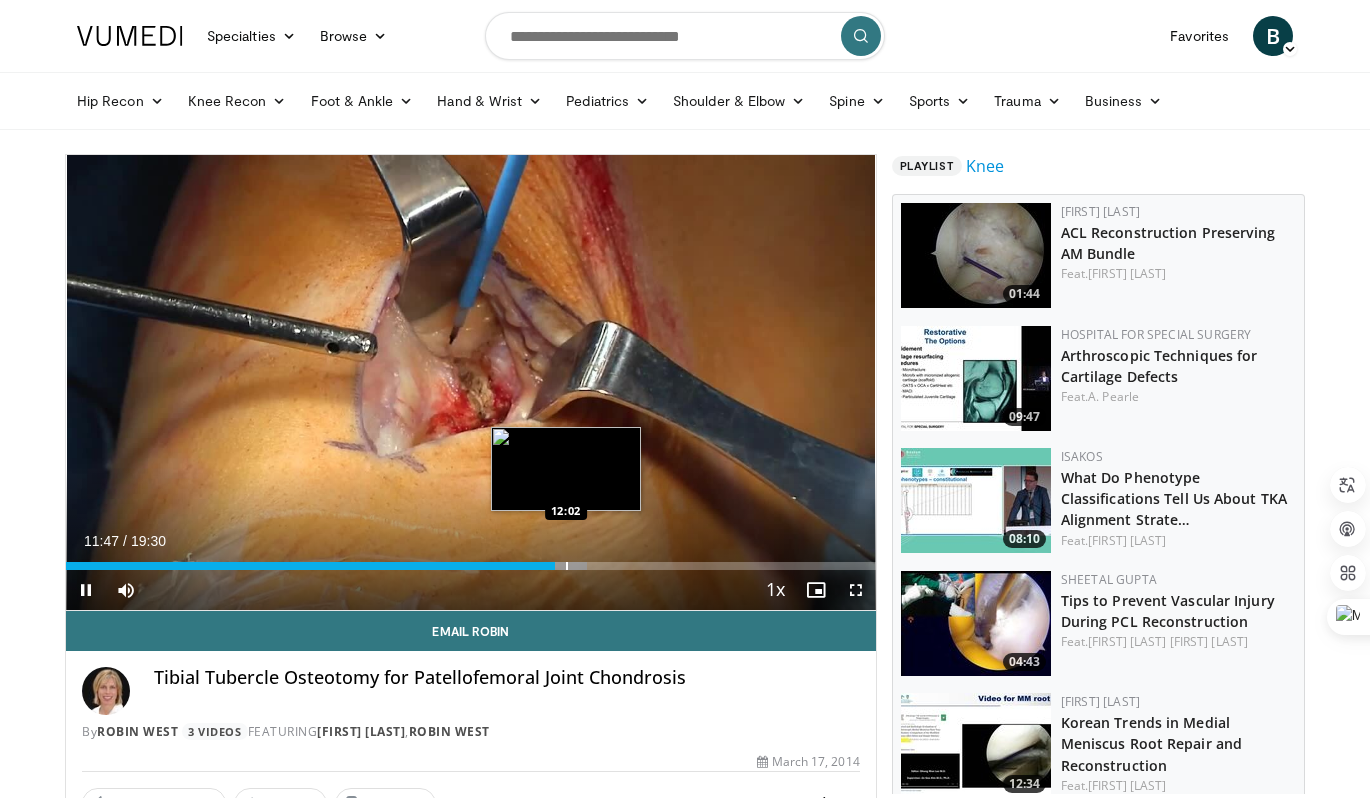 click at bounding box center (567, 566) 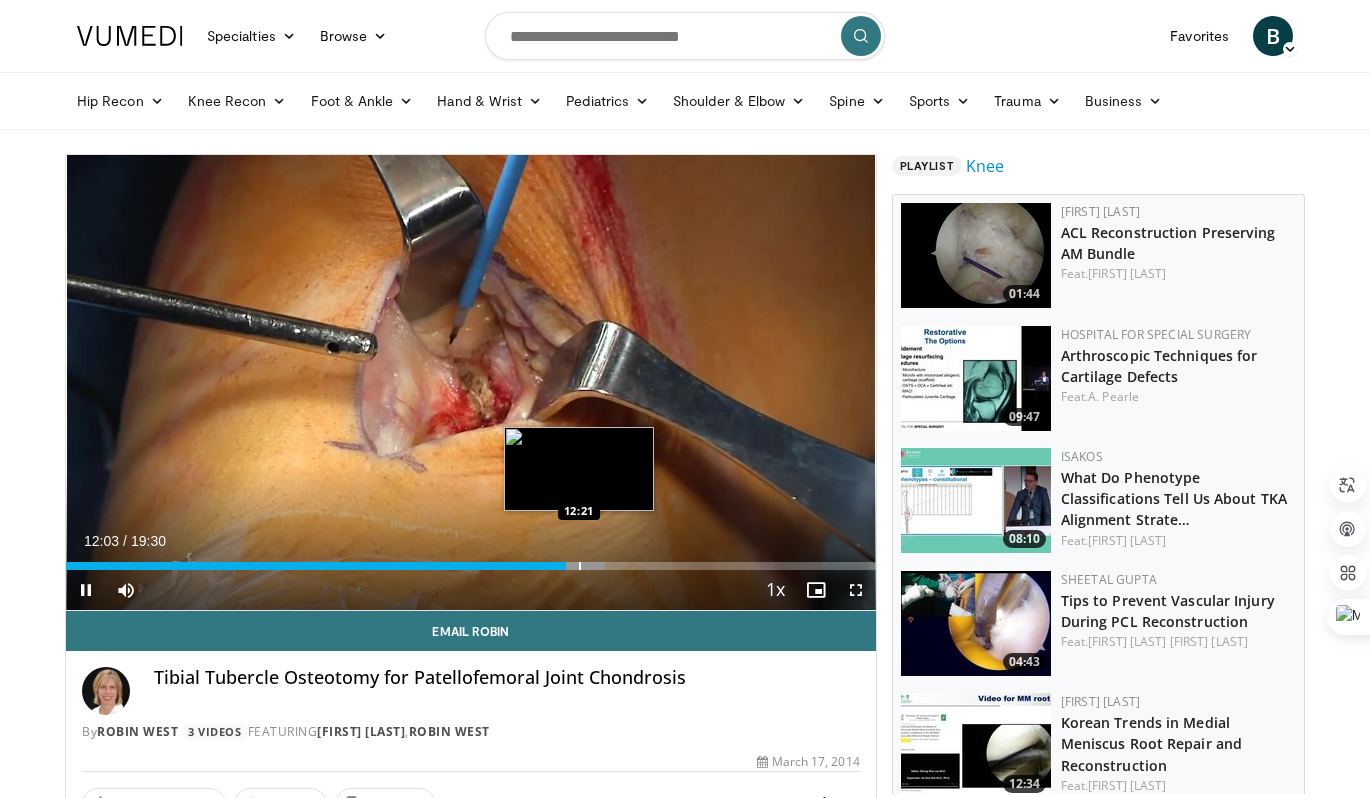 click at bounding box center (580, 566) 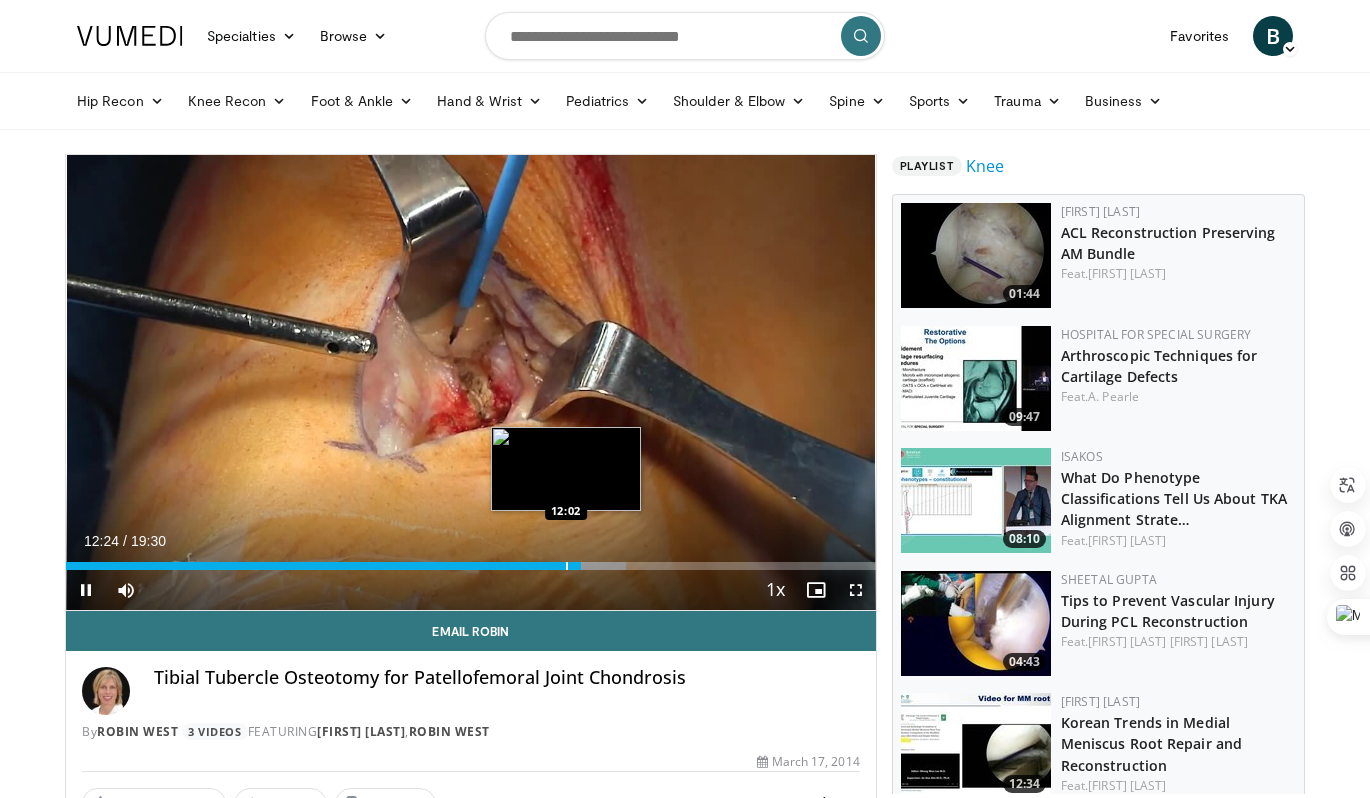 click at bounding box center [567, 566] 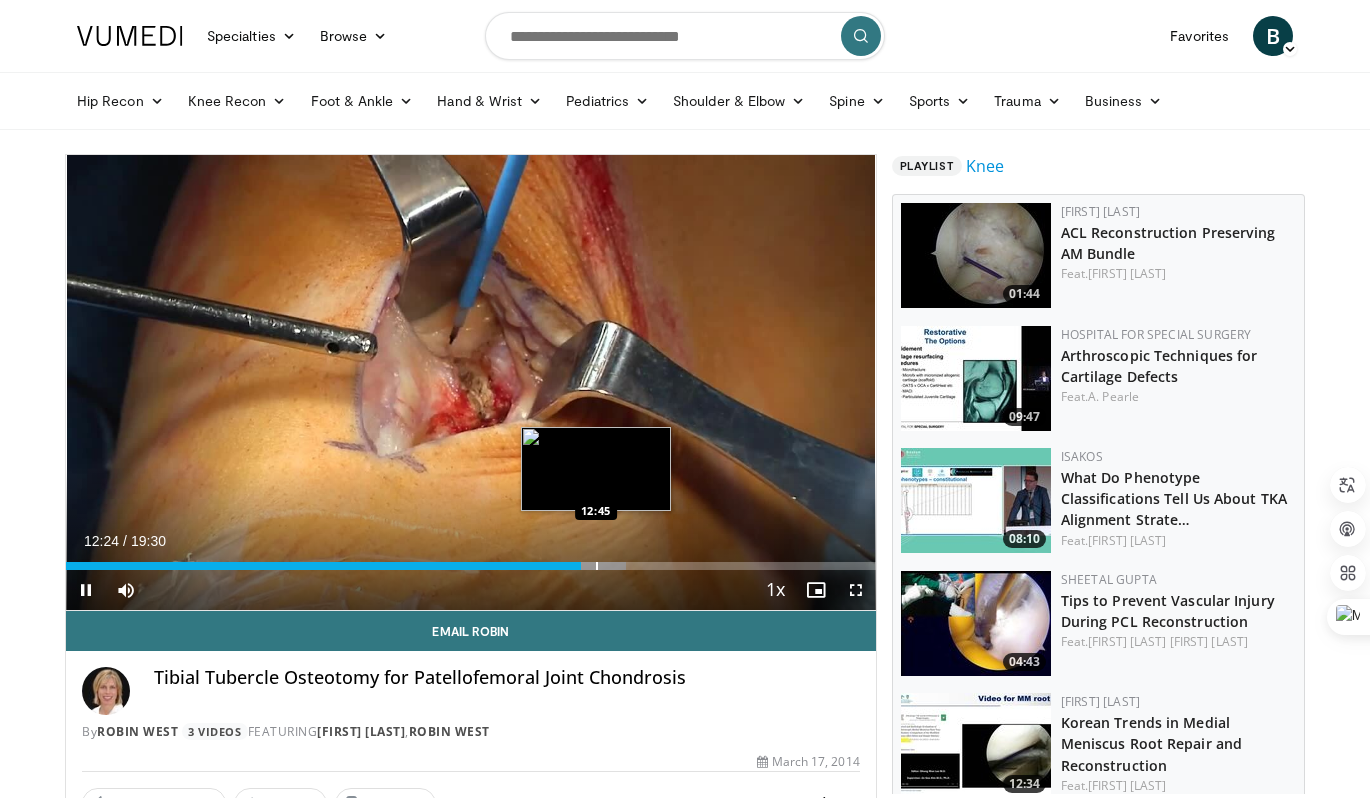 click at bounding box center [597, 566] 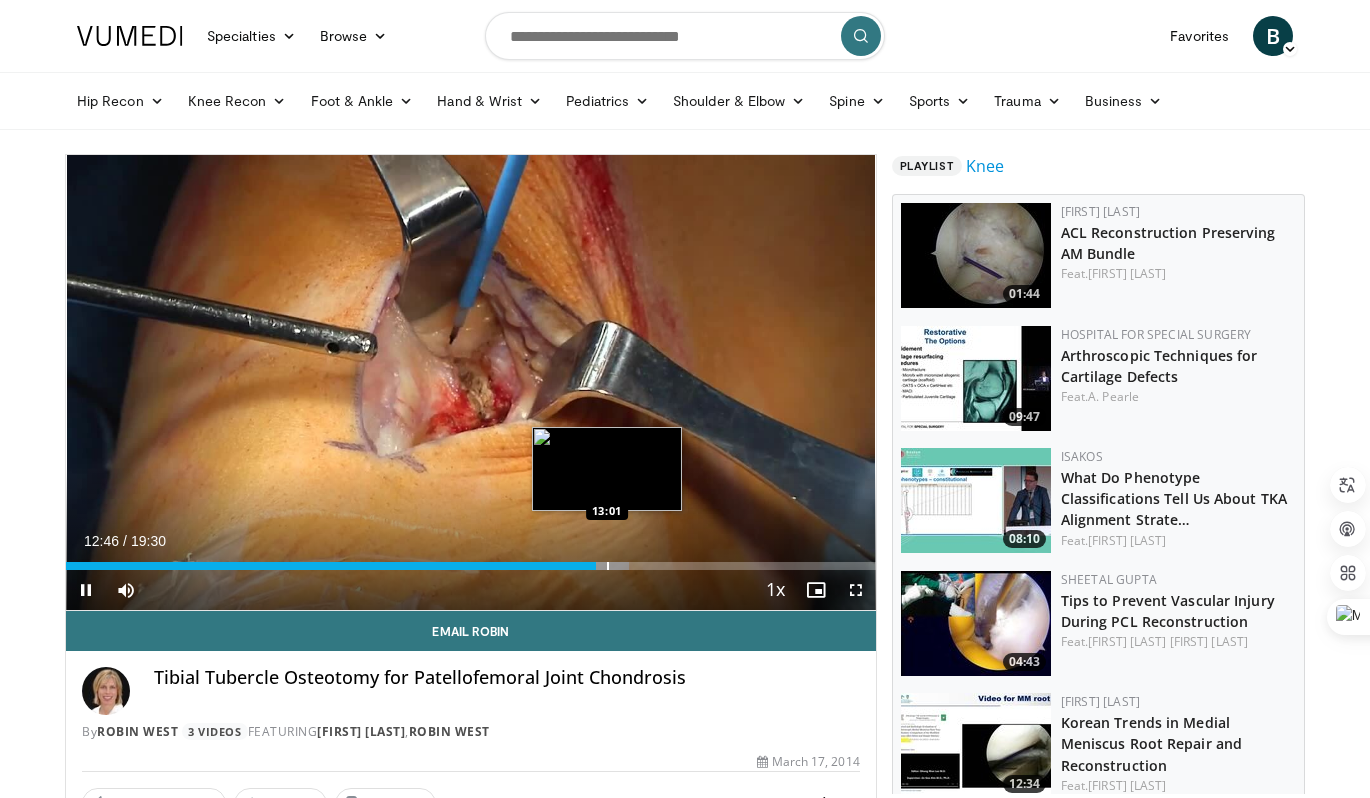 click at bounding box center [608, 566] 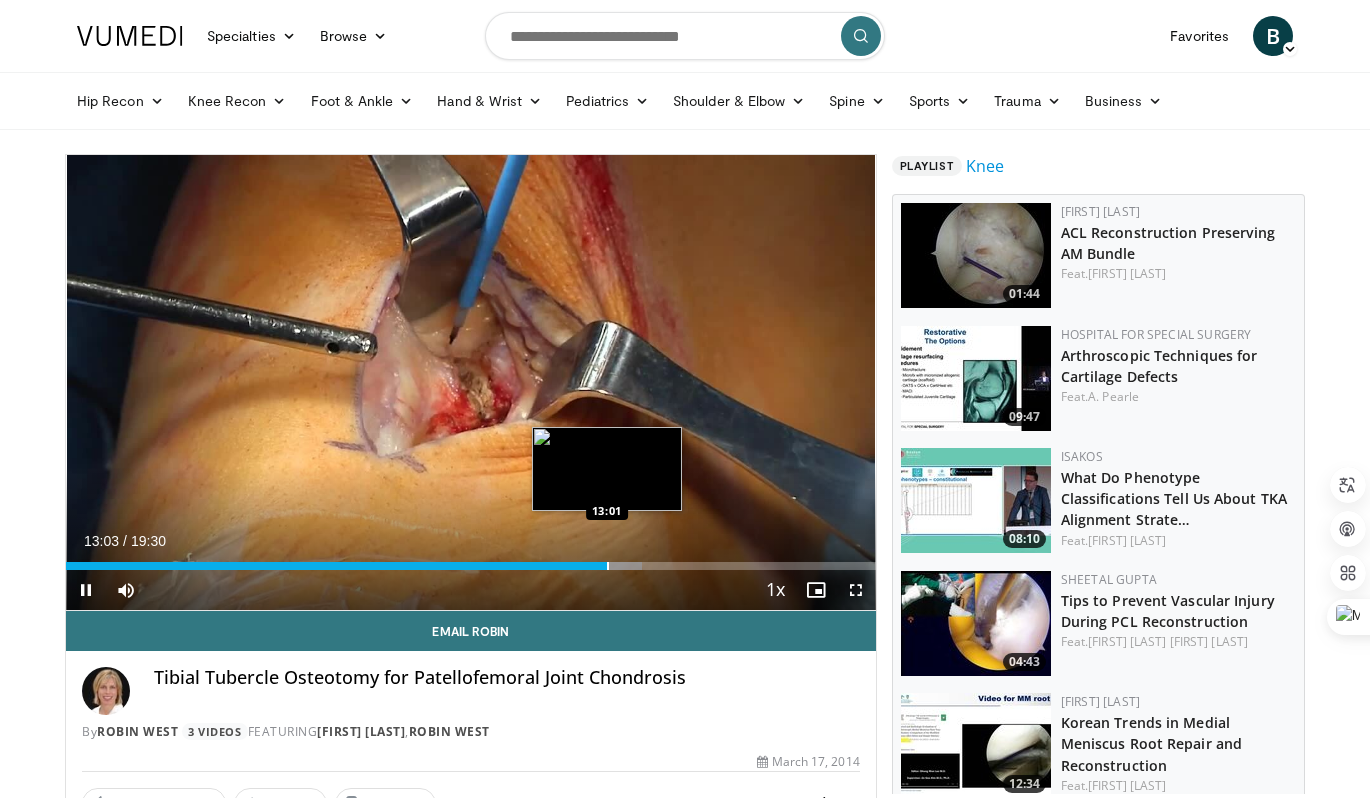 click at bounding box center (608, 566) 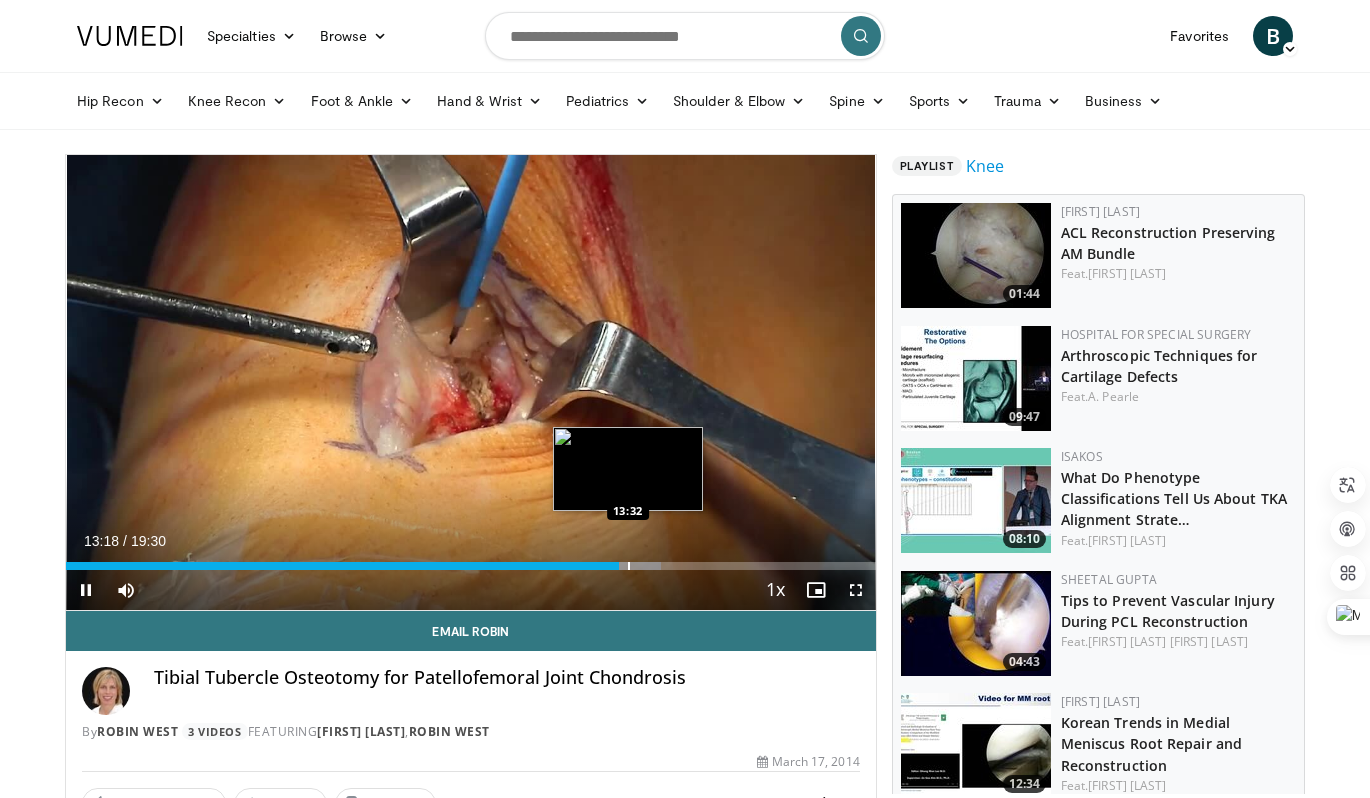 click at bounding box center [629, 566] 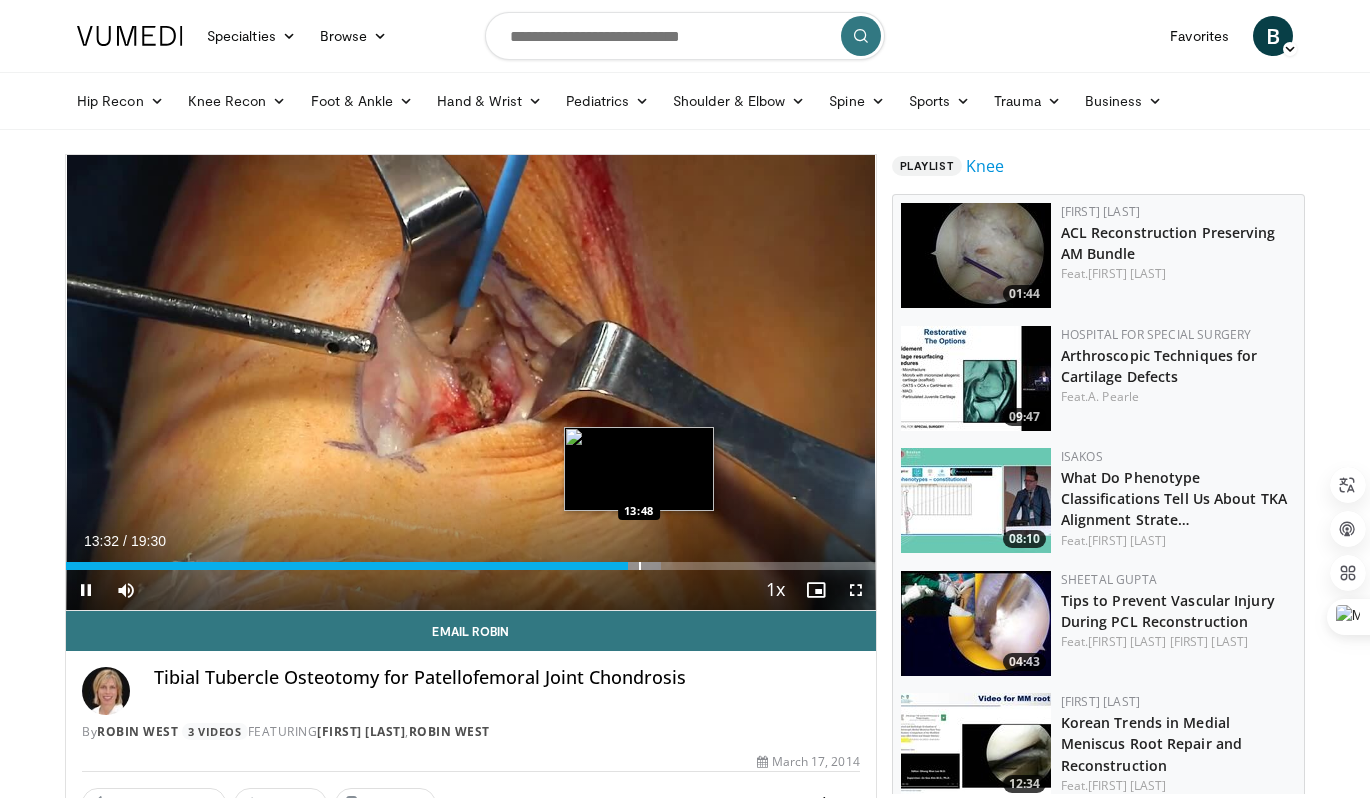 click at bounding box center [640, 566] 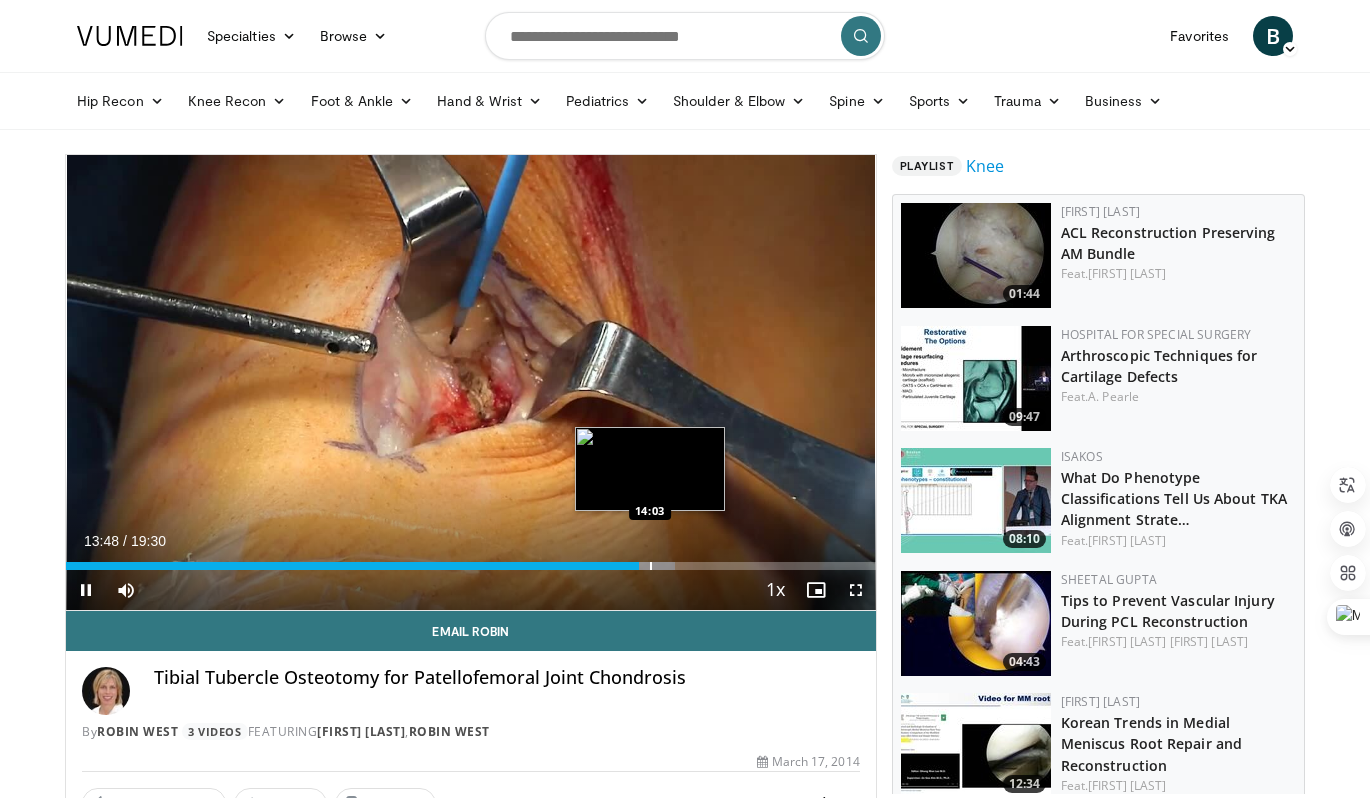 click on "Loaded :  75.18% 13:48 14:03" at bounding box center (471, 560) 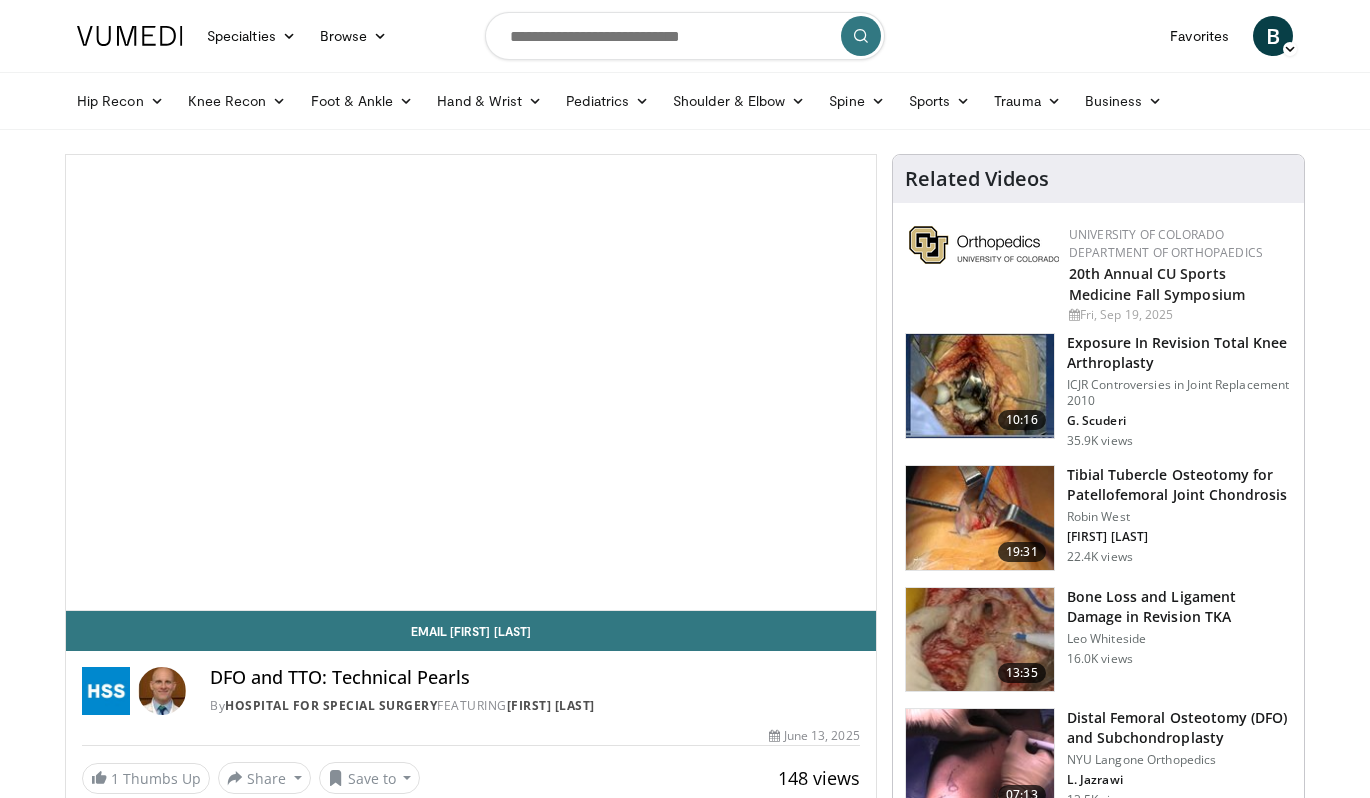 scroll, scrollTop: 0, scrollLeft: 0, axis: both 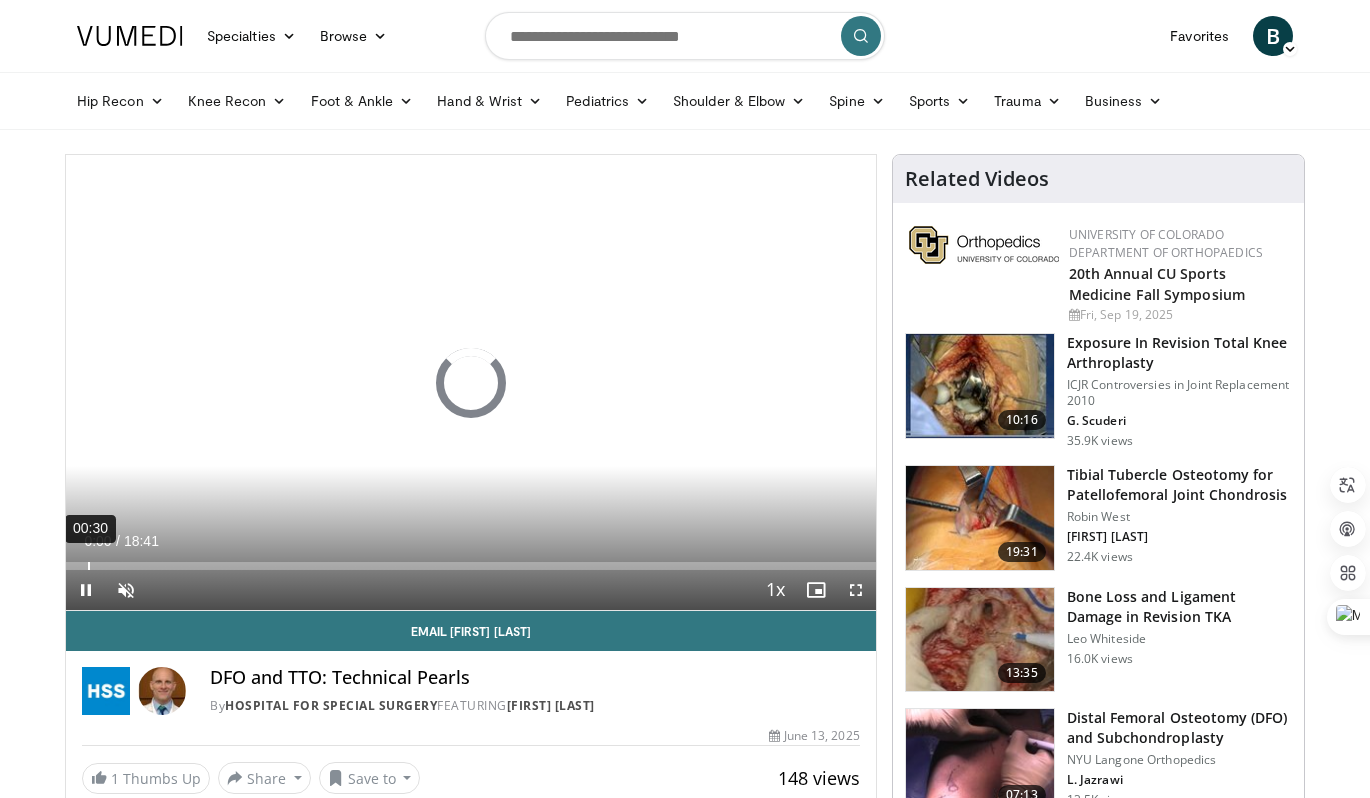 click on "00:30" at bounding box center (89, 566) 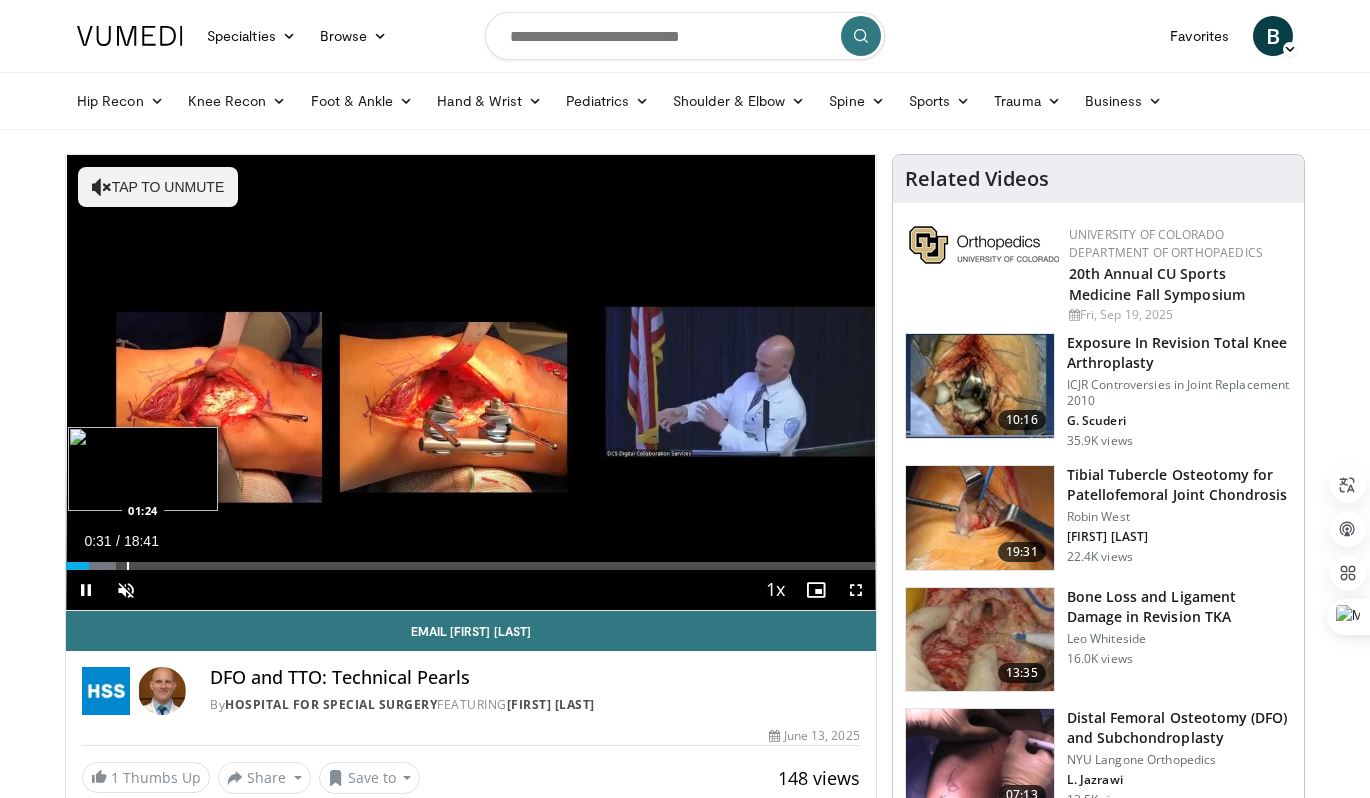 click at bounding box center [128, 566] 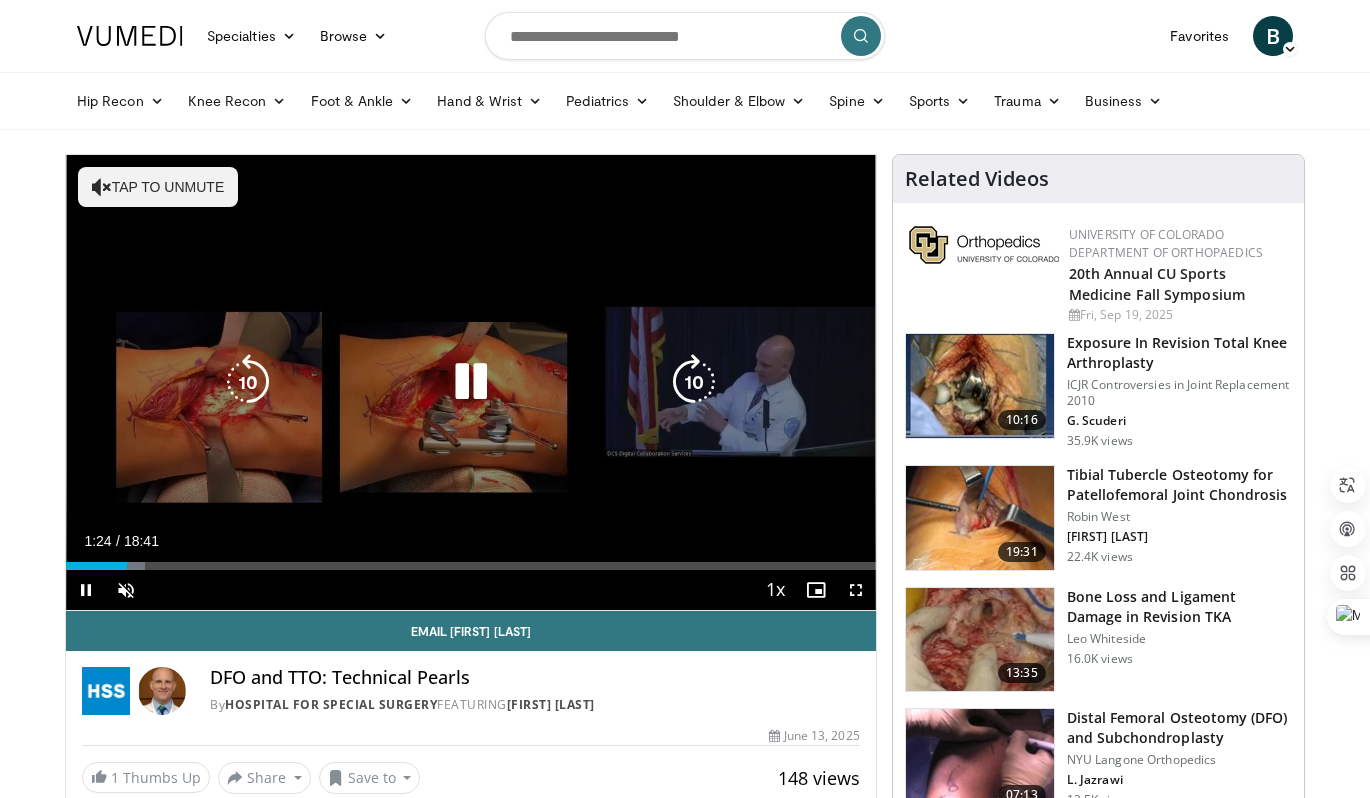 click on "Loaded :  9.73% 01:25 01:24" at bounding box center (471, 566) 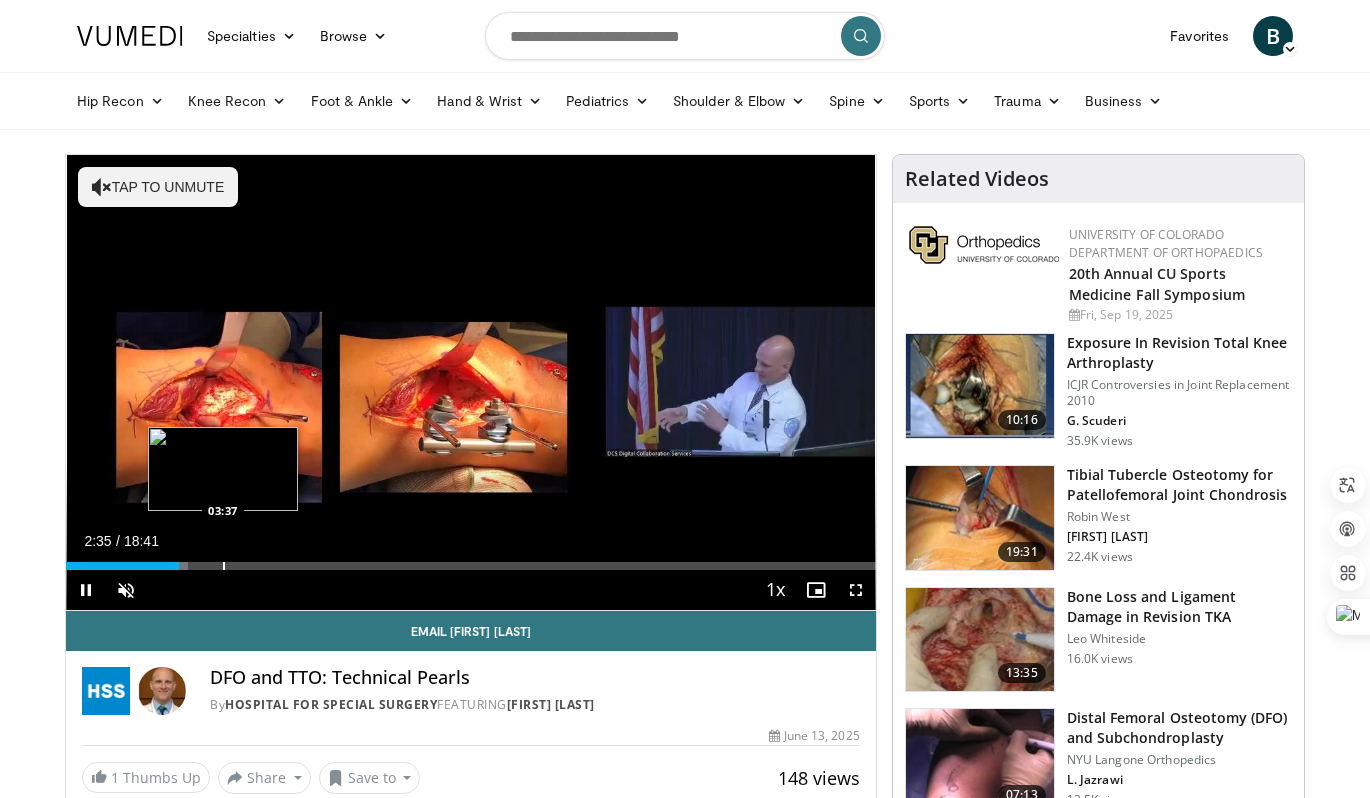 click at bounding box center (224, 566) 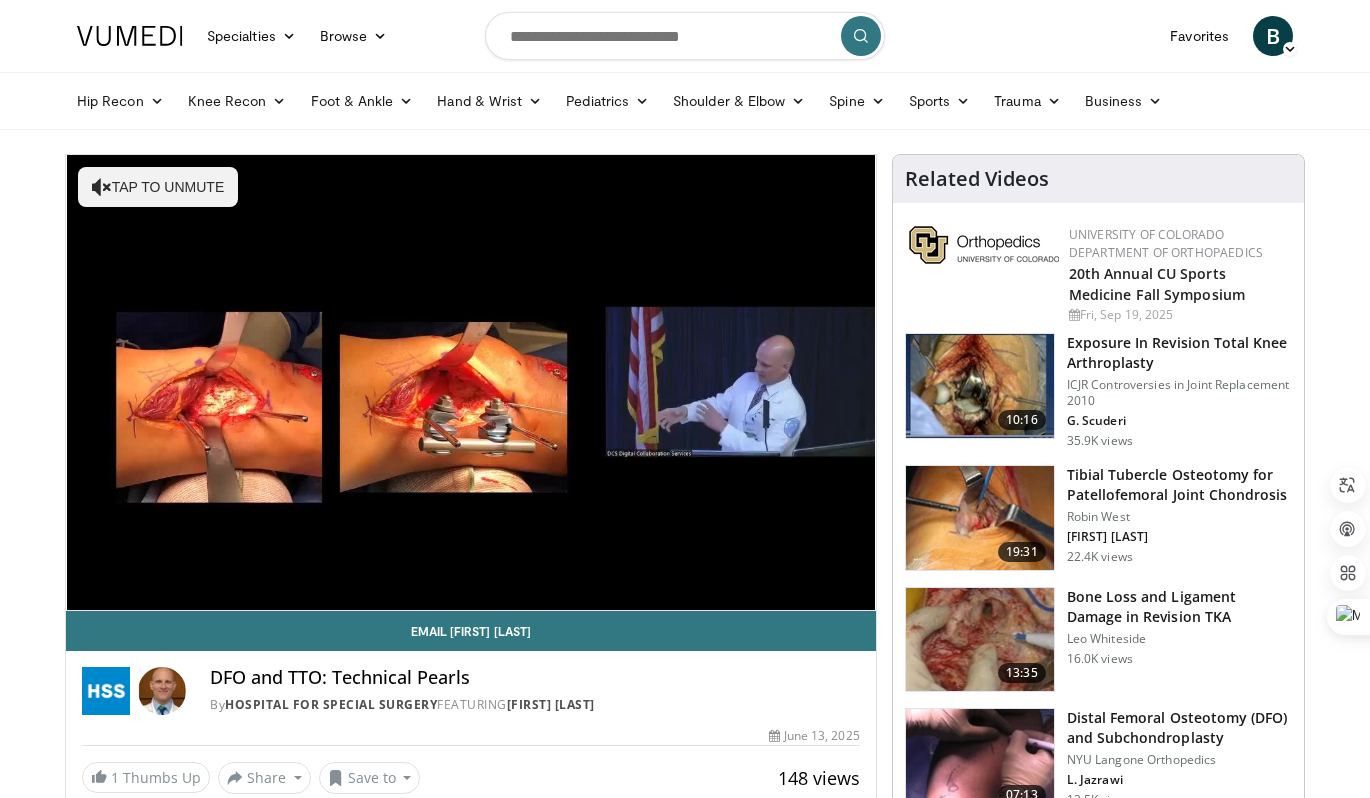 click on "10 seconds
Tap to unmute" at bounding box center (471, 382) 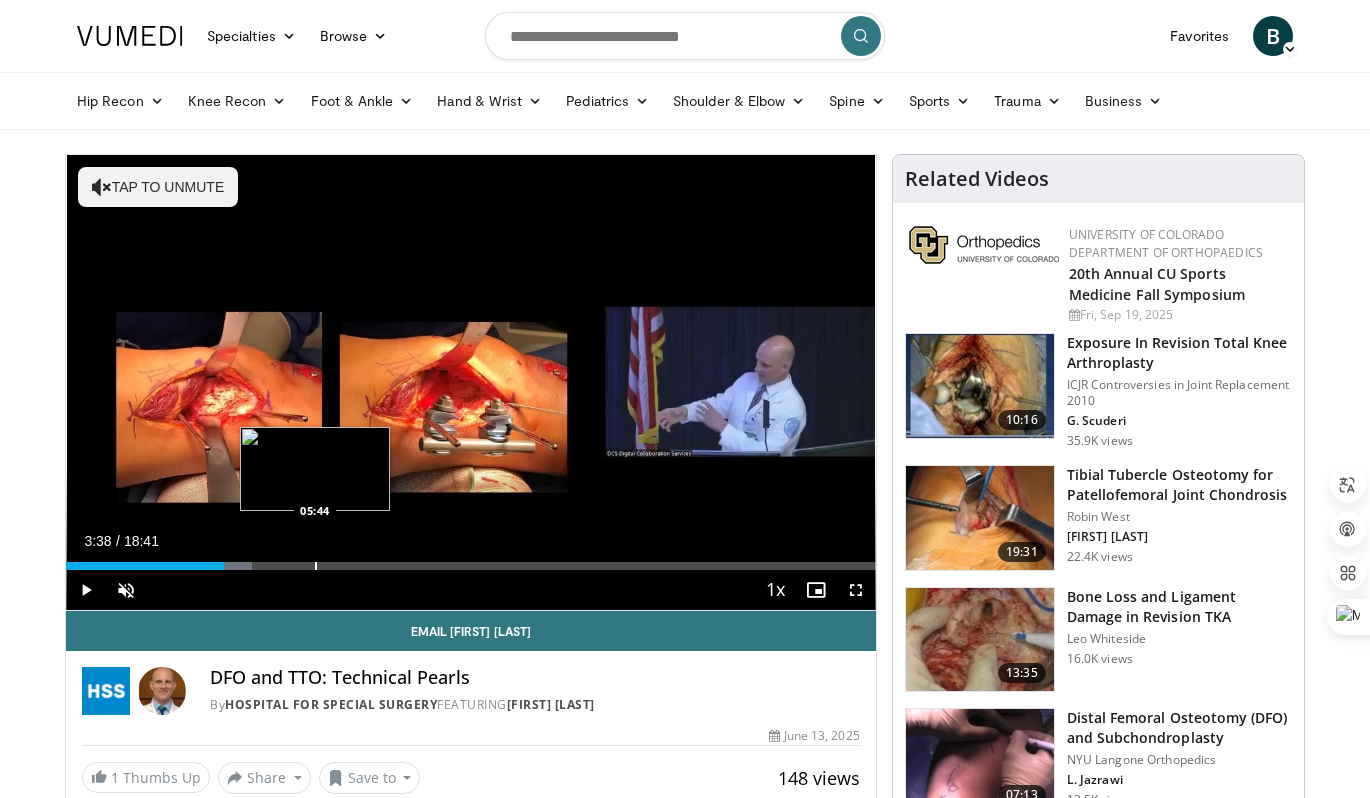 click at bounding box center [316, 566] 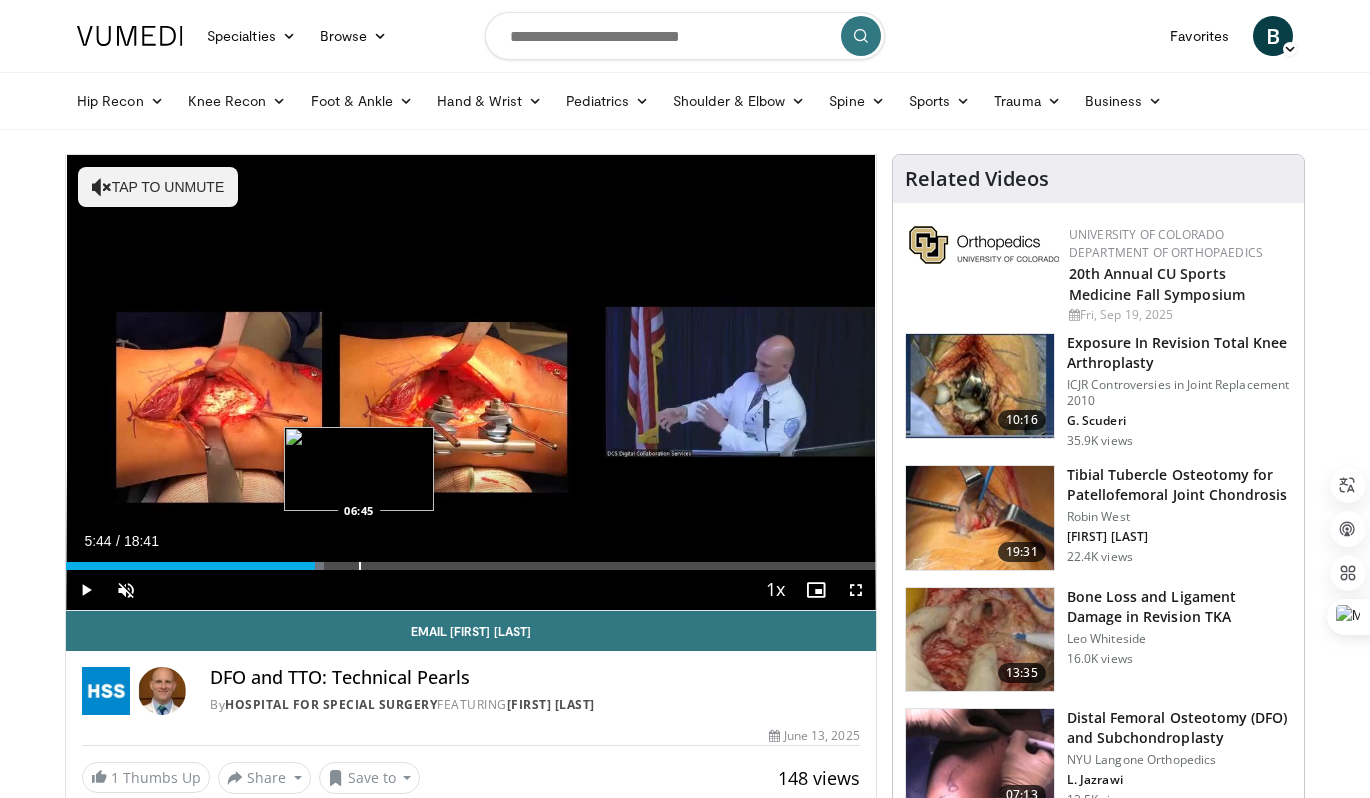 click at bounding box center [360, 566] 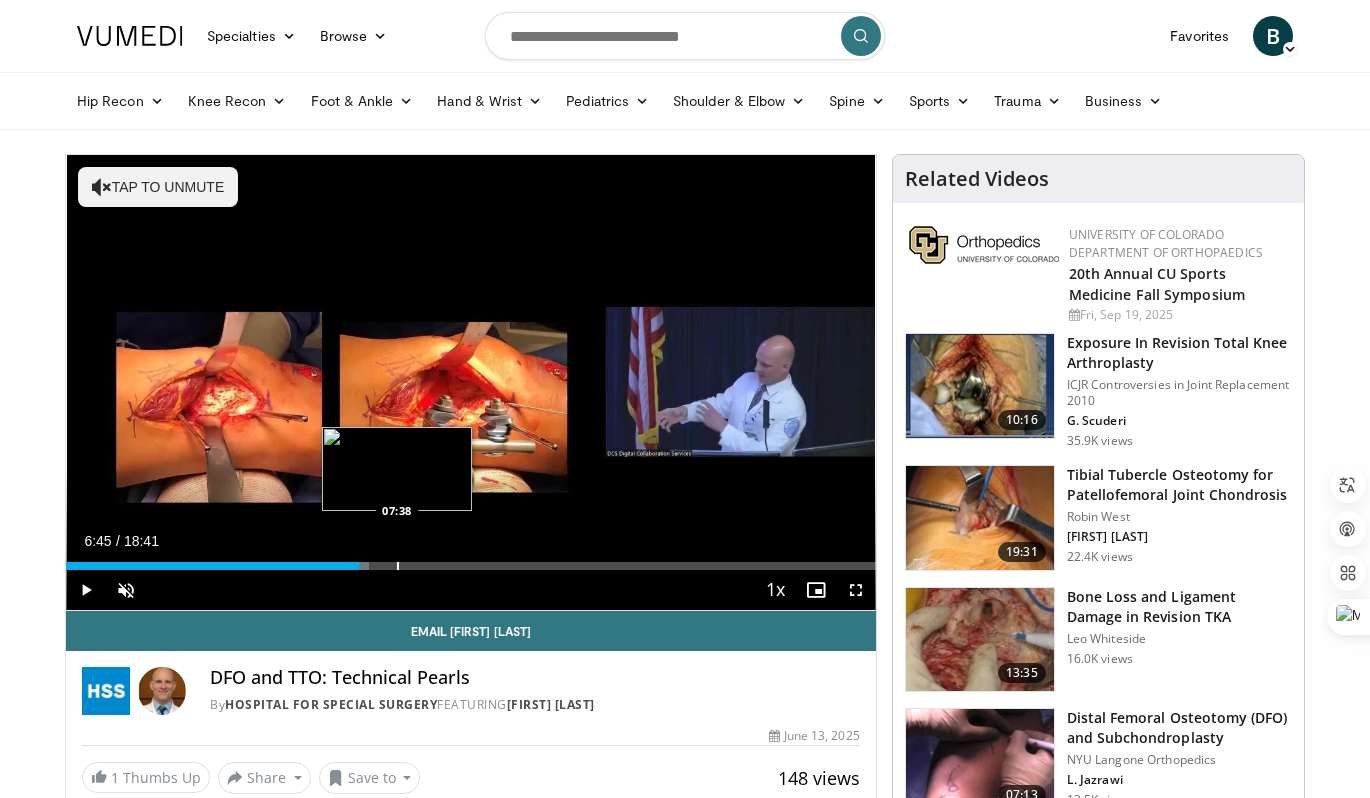 click at bounding box center [398, 566] 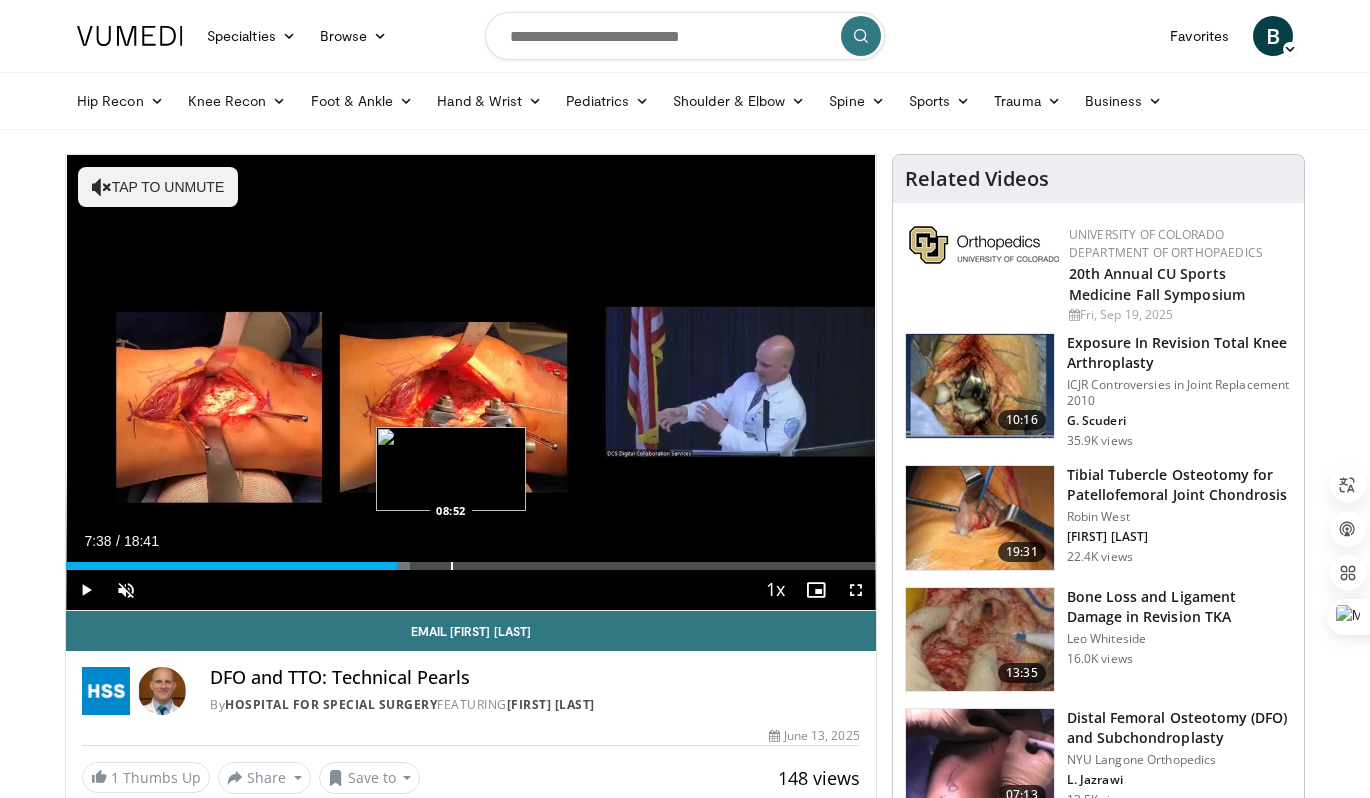 click at bounding box center (452, 566) 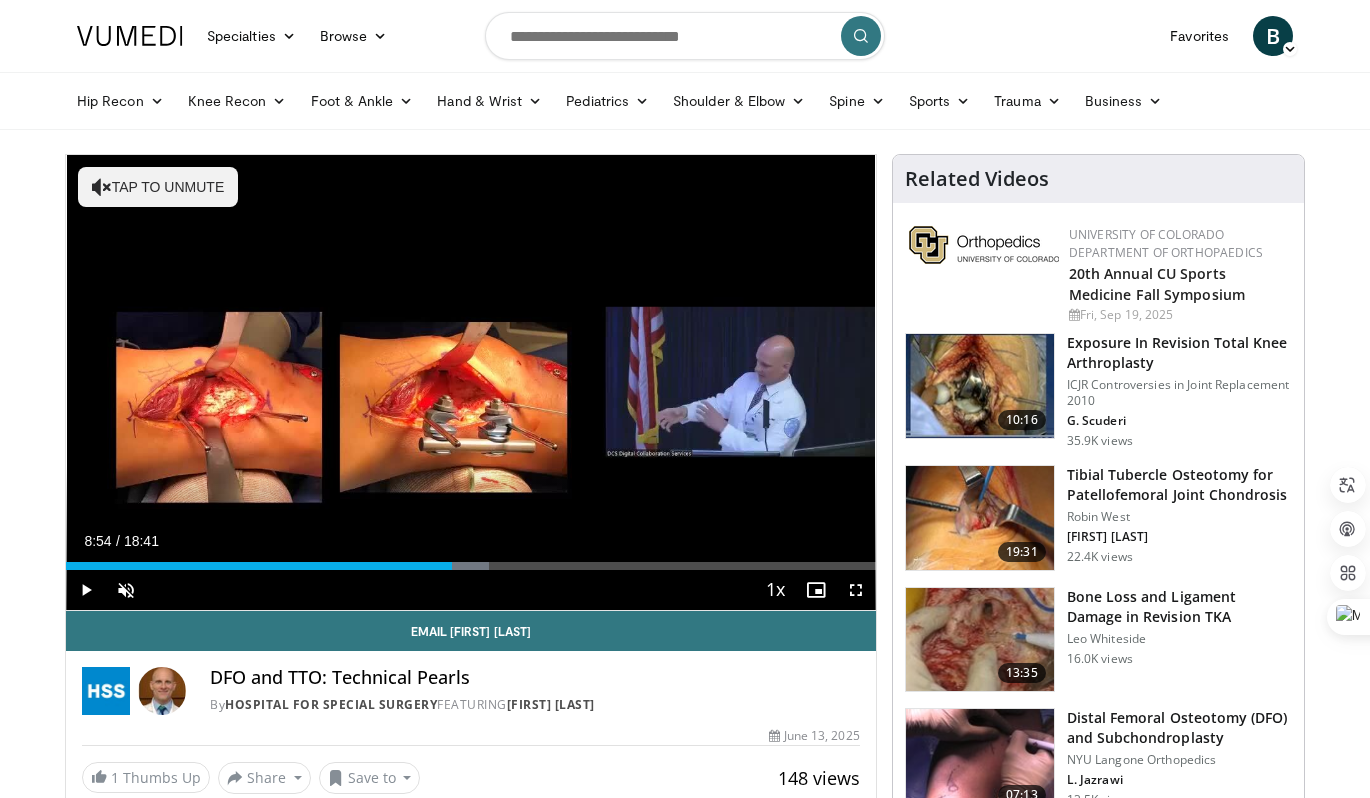 click on "Current Time  8:54 / Duration  18:41 Play Skip Backward Skip Forward Unmute Loaded :  52.20% 08:54 10:17 Stream Type  LIVE Seek to live, currently behind live LIVE   1x Playback Rate 0.5x 0.75x 1x , selected 1.25x 1.5x 1.75x 2x Chapters Chapters Descriptions descriptions off , selected Captions captions settings , opens captions settings dialog captions off , selected Audio Track en (Main) , selected Fullscreen Enable picture-in-picture mode" at bounding box center (471, 590) 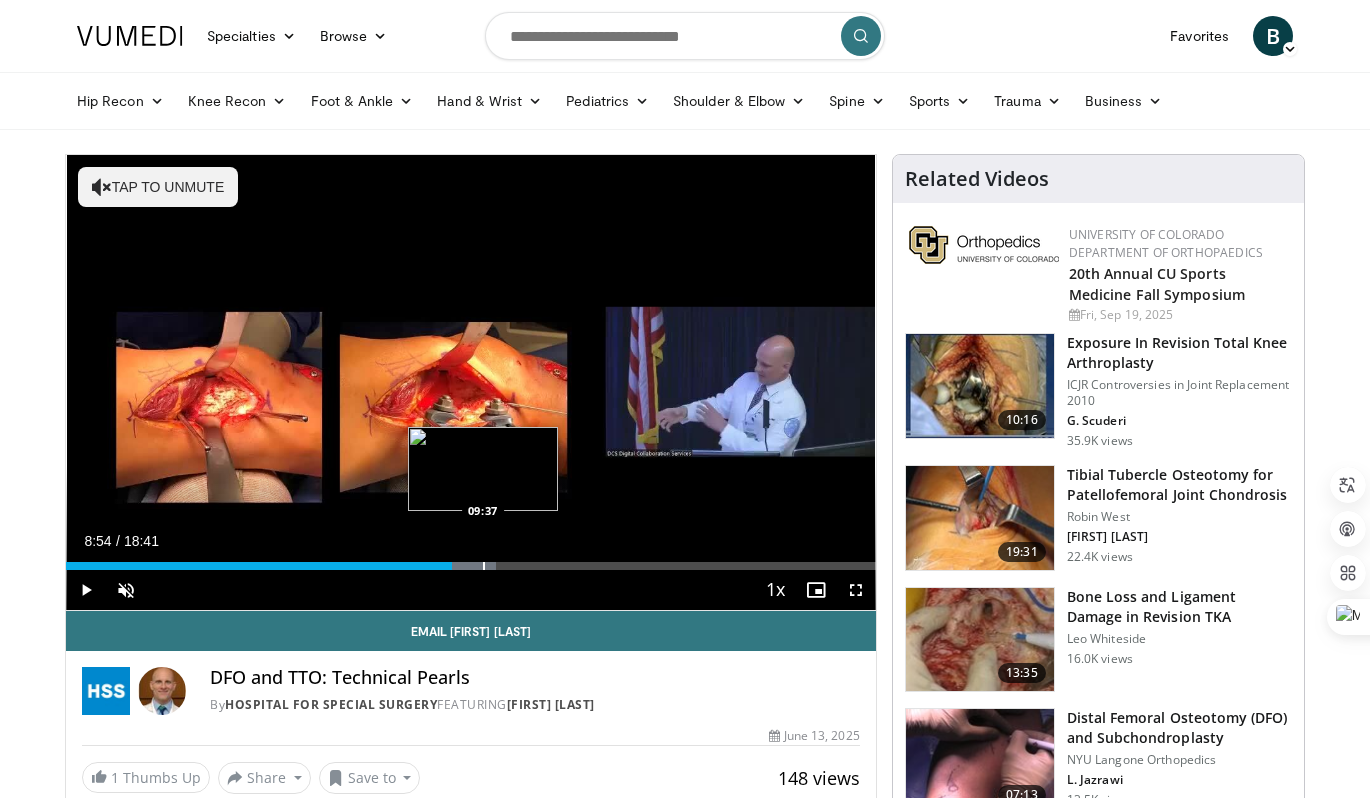 click on "Loaded :  53.08% 08:54 09:37" at bounding box center [471, 560] 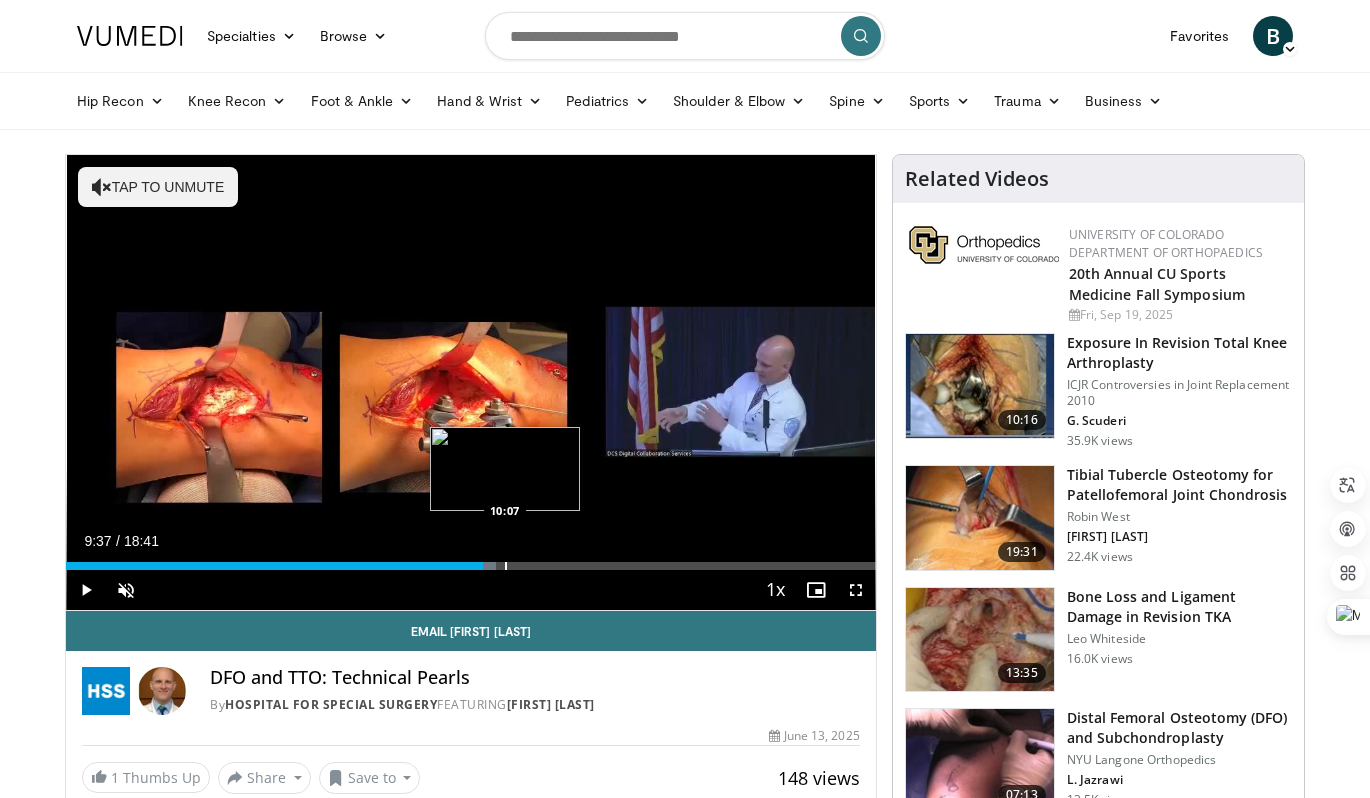 click at bounding box center (506, 566) 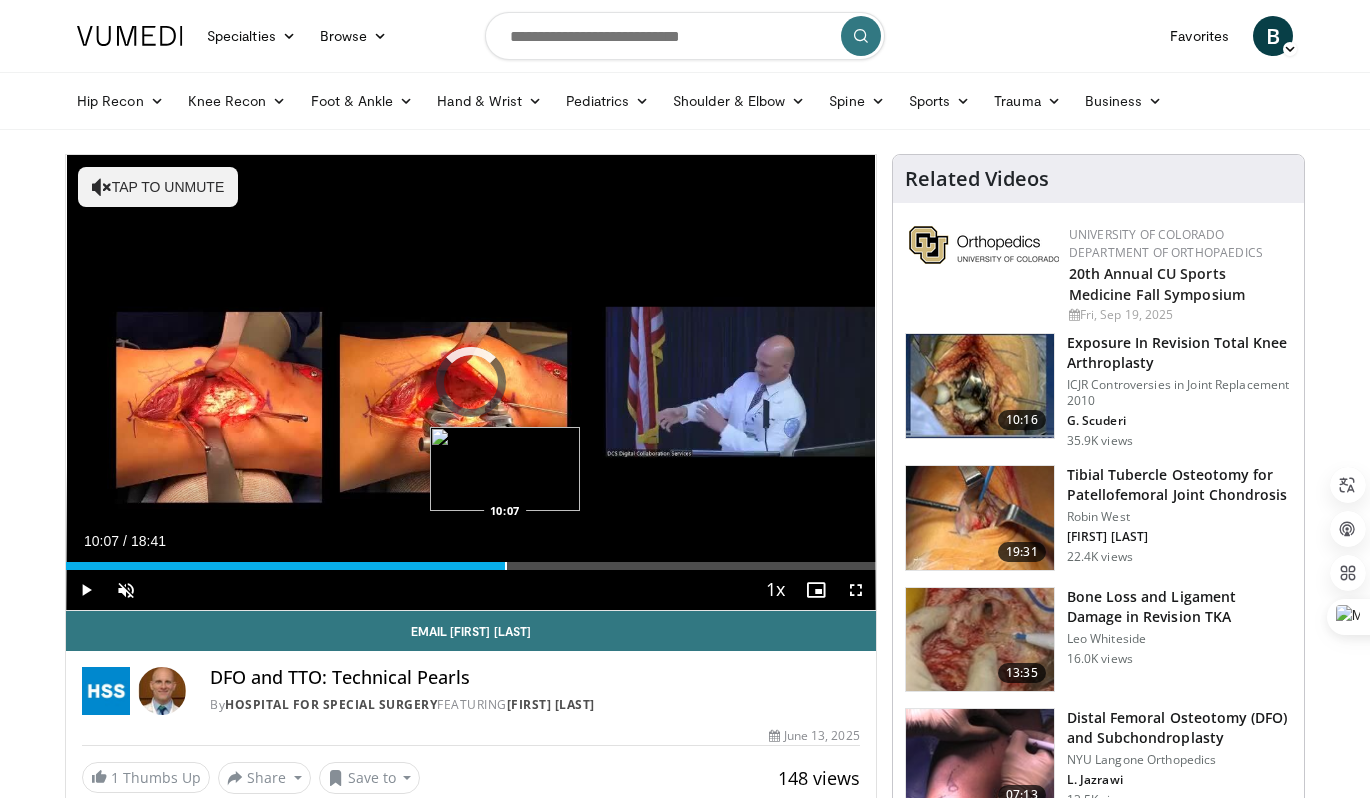 click at bounding box center [506, 566] 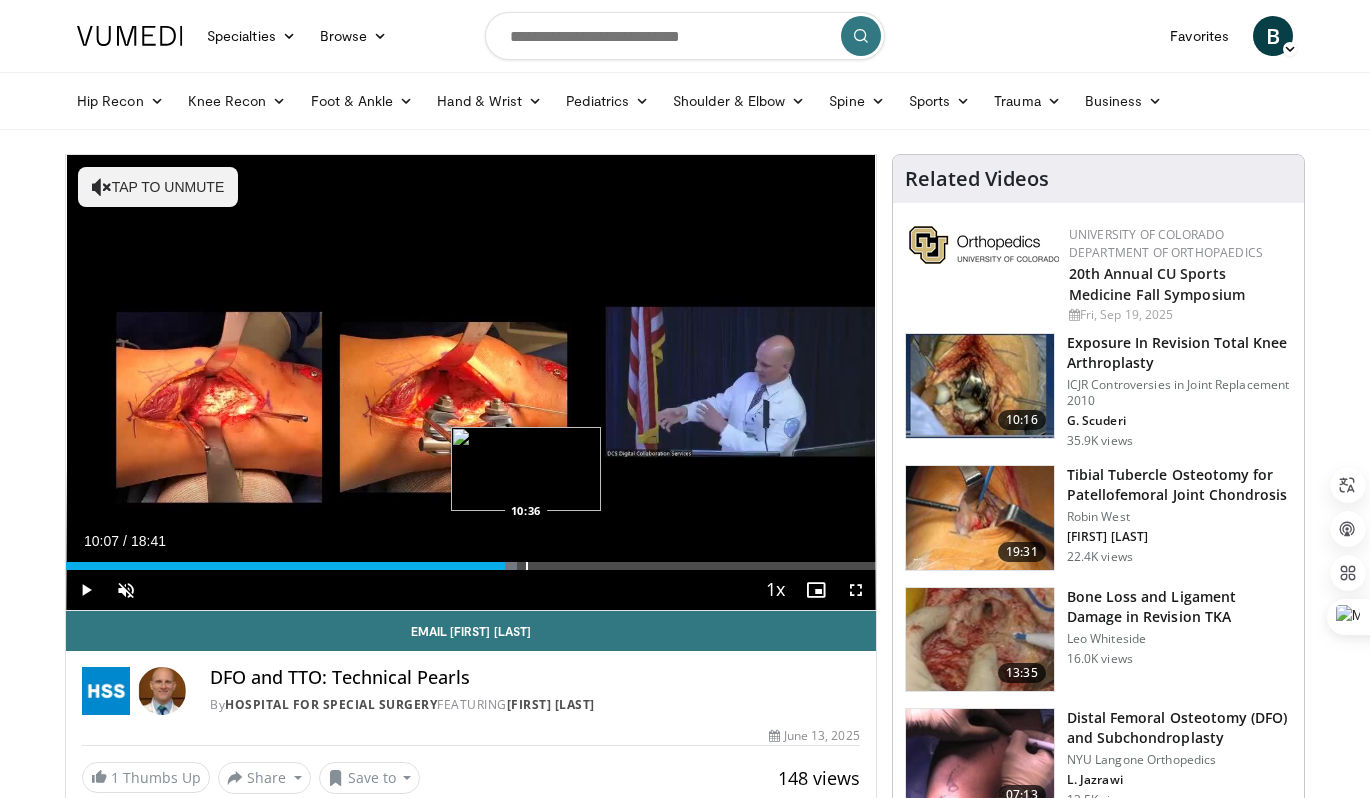 click at bounding box center [527, 566] 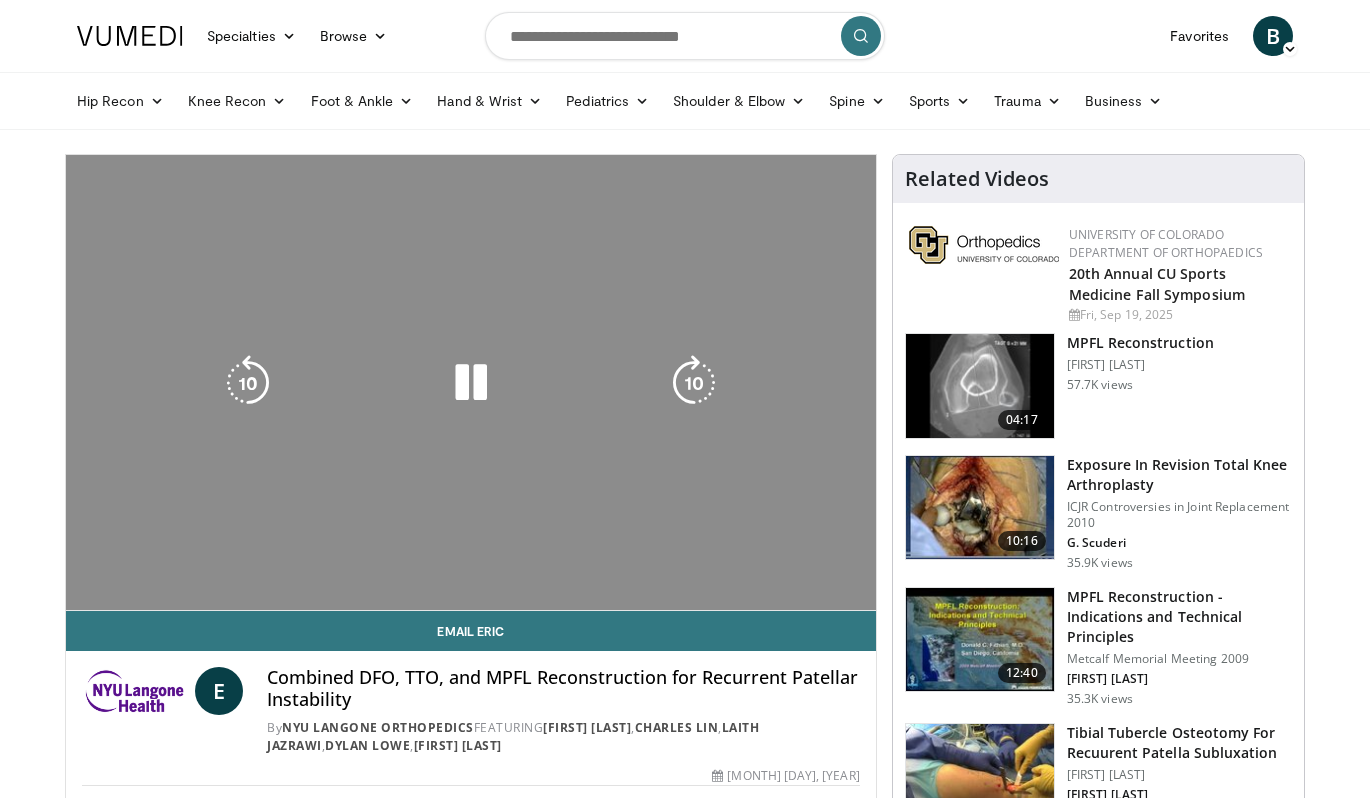 scroll, scrollTop: 0, scrollLeft: 0, axis: both 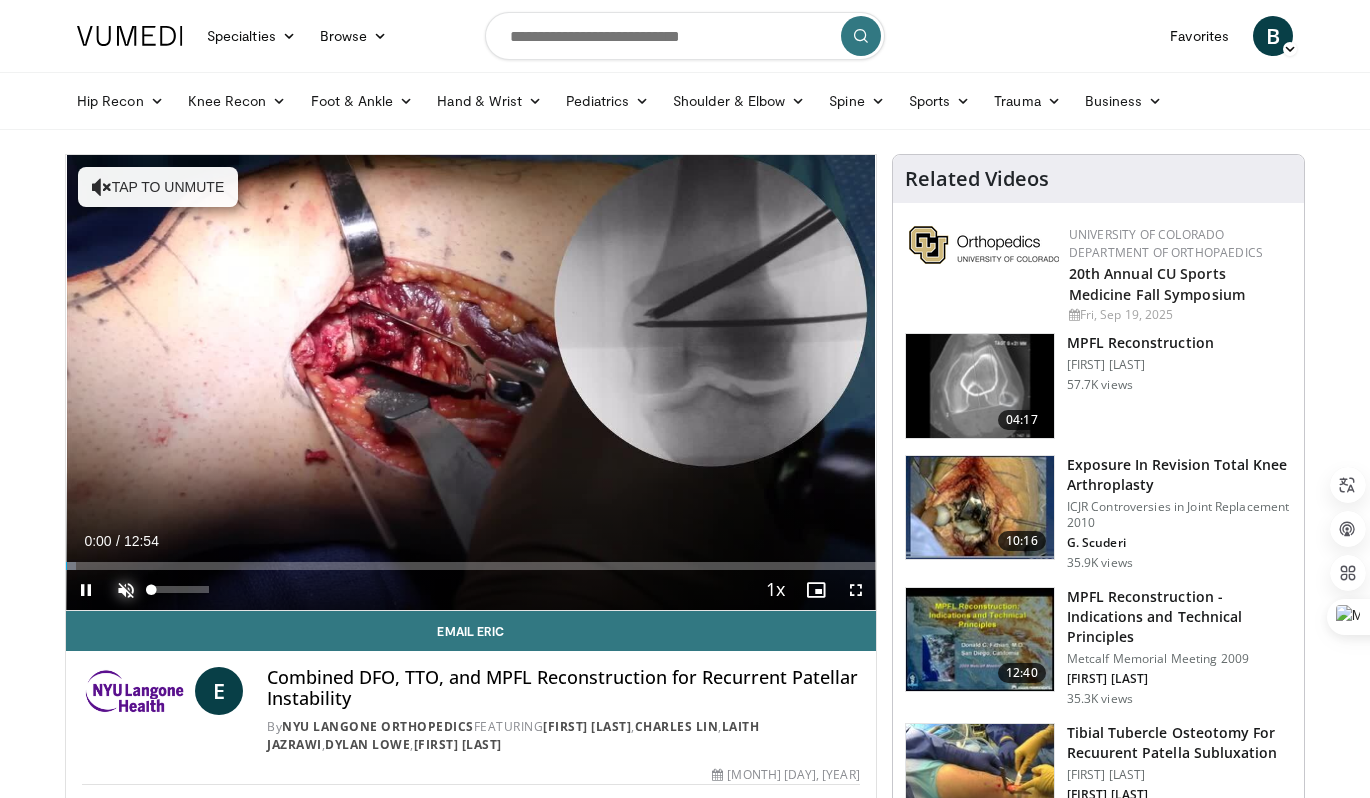 click at bounding box center (126, 590) 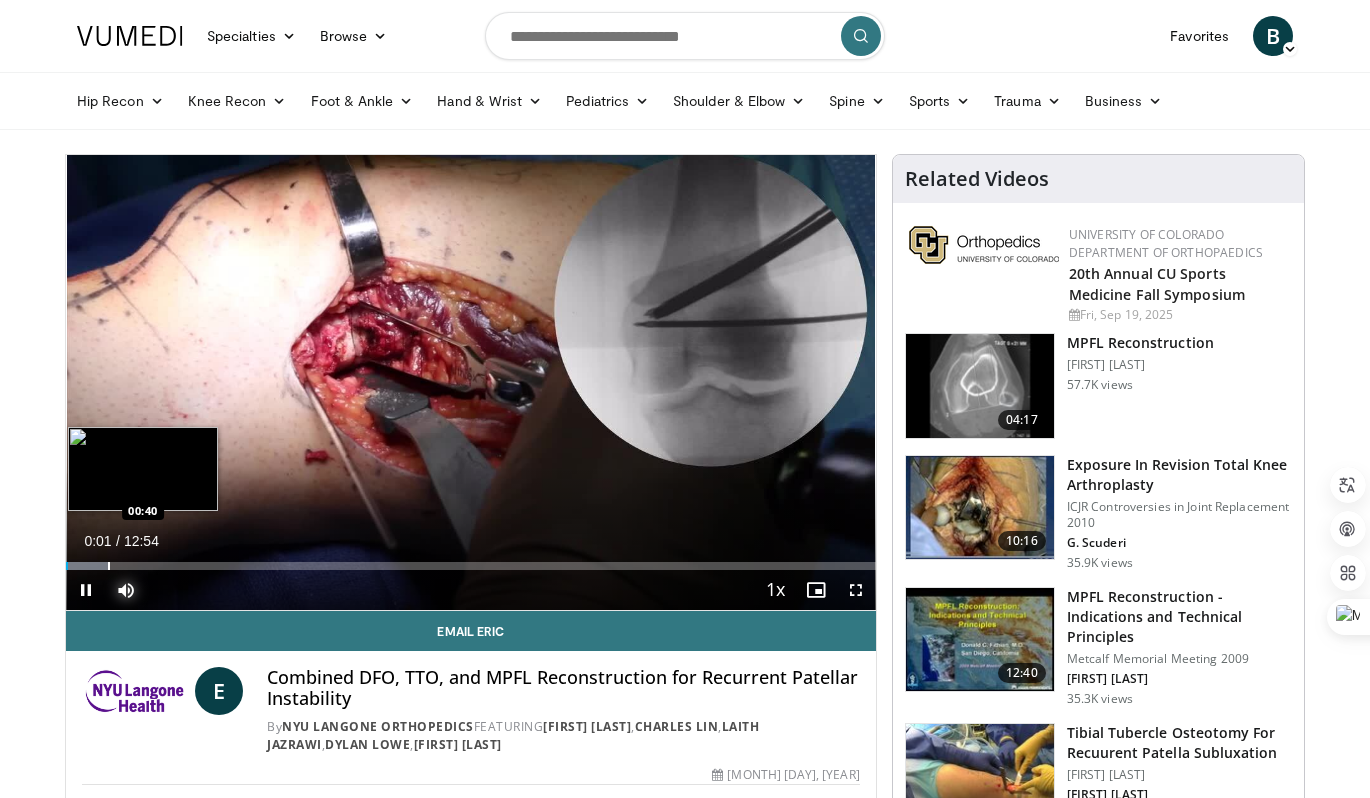 click at bounding box center [109, 566] 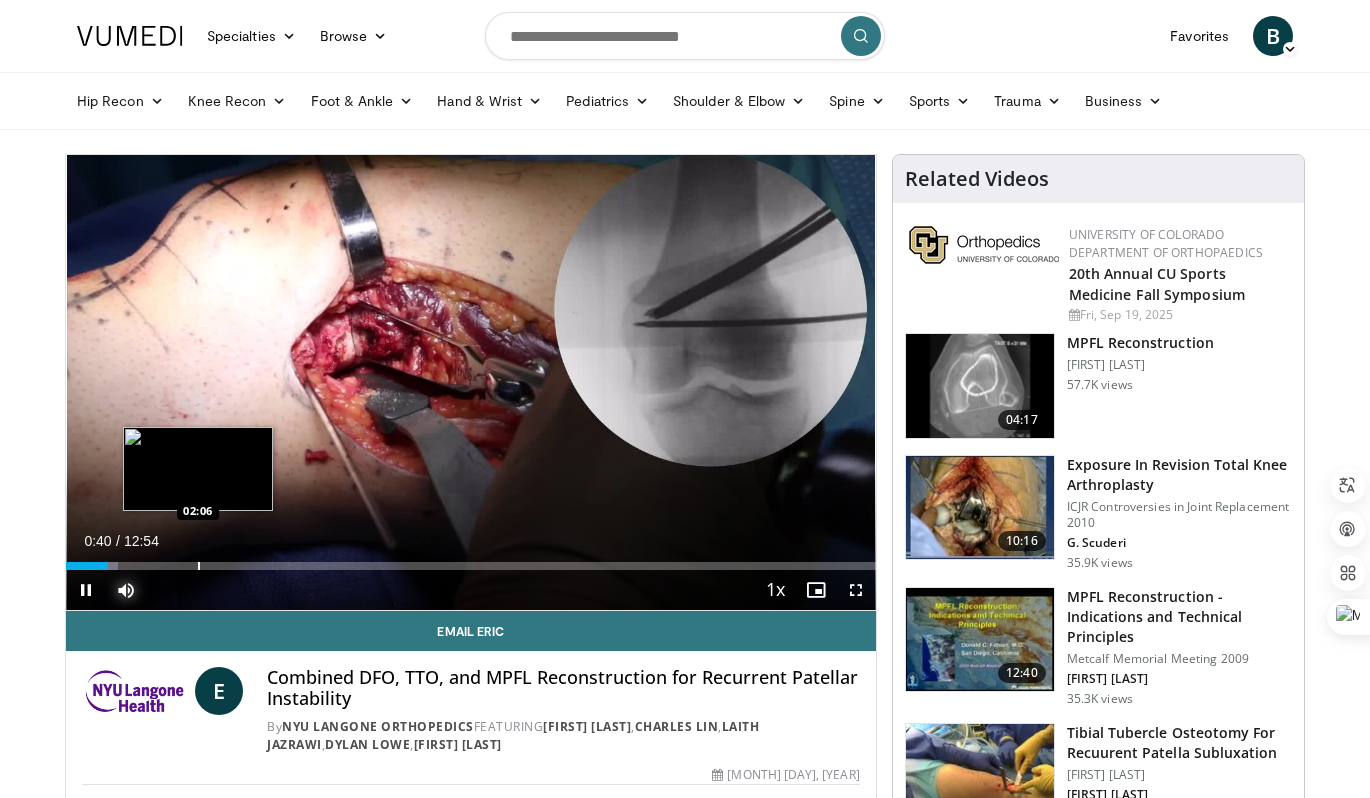 click at bounding box center (199, 566) 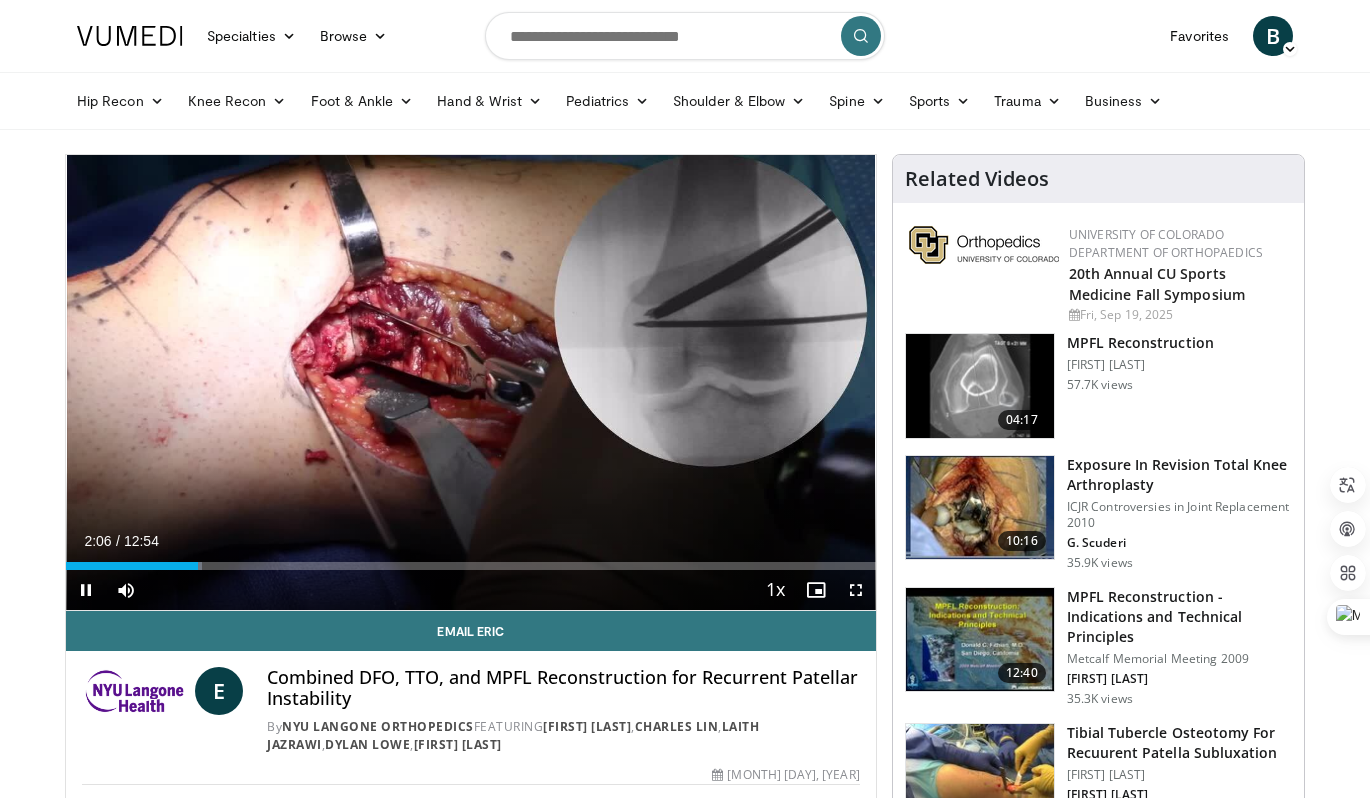 click on "Current Time  [TIME] / Duration  12:54 Pause Skip Backward Skip Forward Mute Loaded :  16.81% [TIME] [TIME] Stream Type  LIVE Seek to live, currently behind live LIVE   1x Playback Rate 0.5x 0.75x 1x , selected 1.25x 1.5x 1.75x 2x Chapters Chapters Descriptions descriptions off , selected Captions captions settings , opens captions settings dialog captions off , selected Audio Track en (Main) , selected Fullscreen Enable picture-in-picture mode" at bounding box center (471, 590) 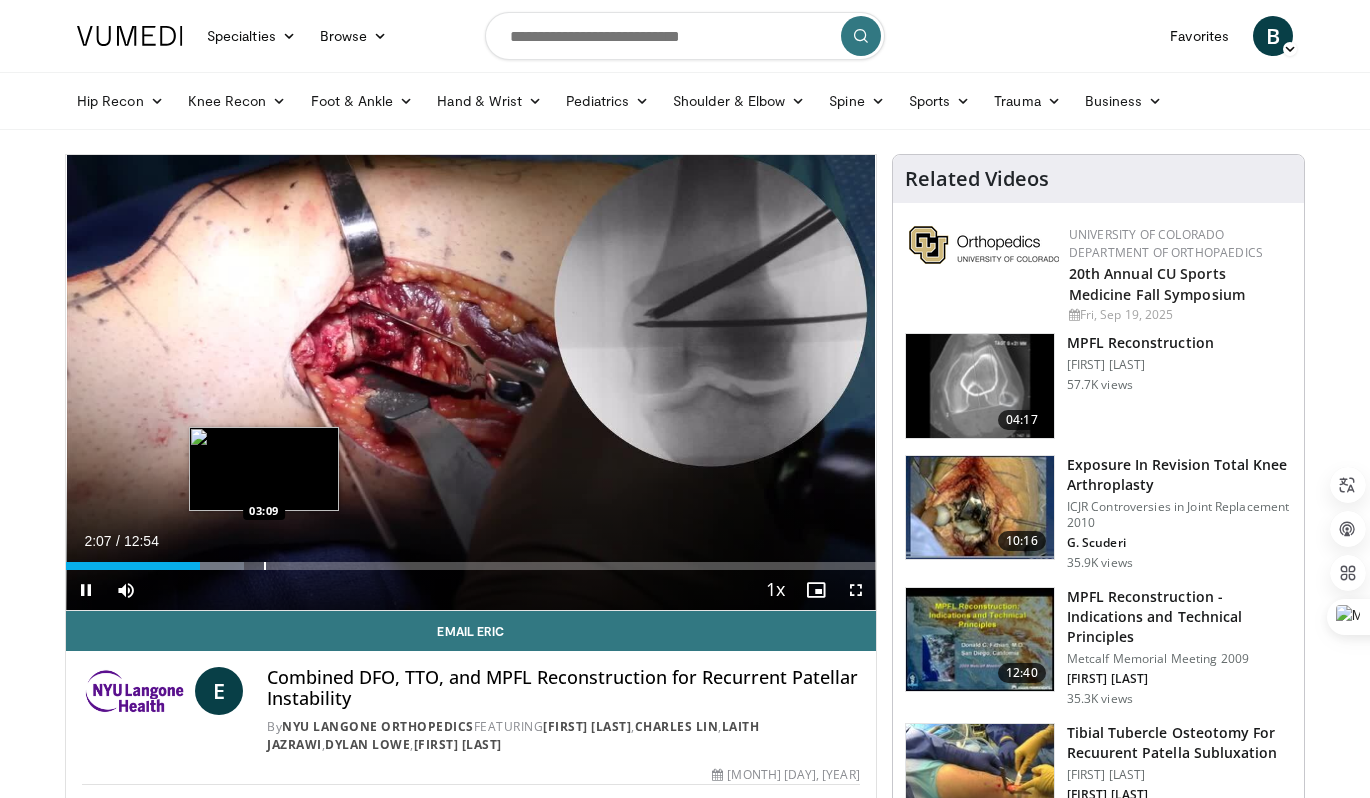 click at bounding box center [265, 566] 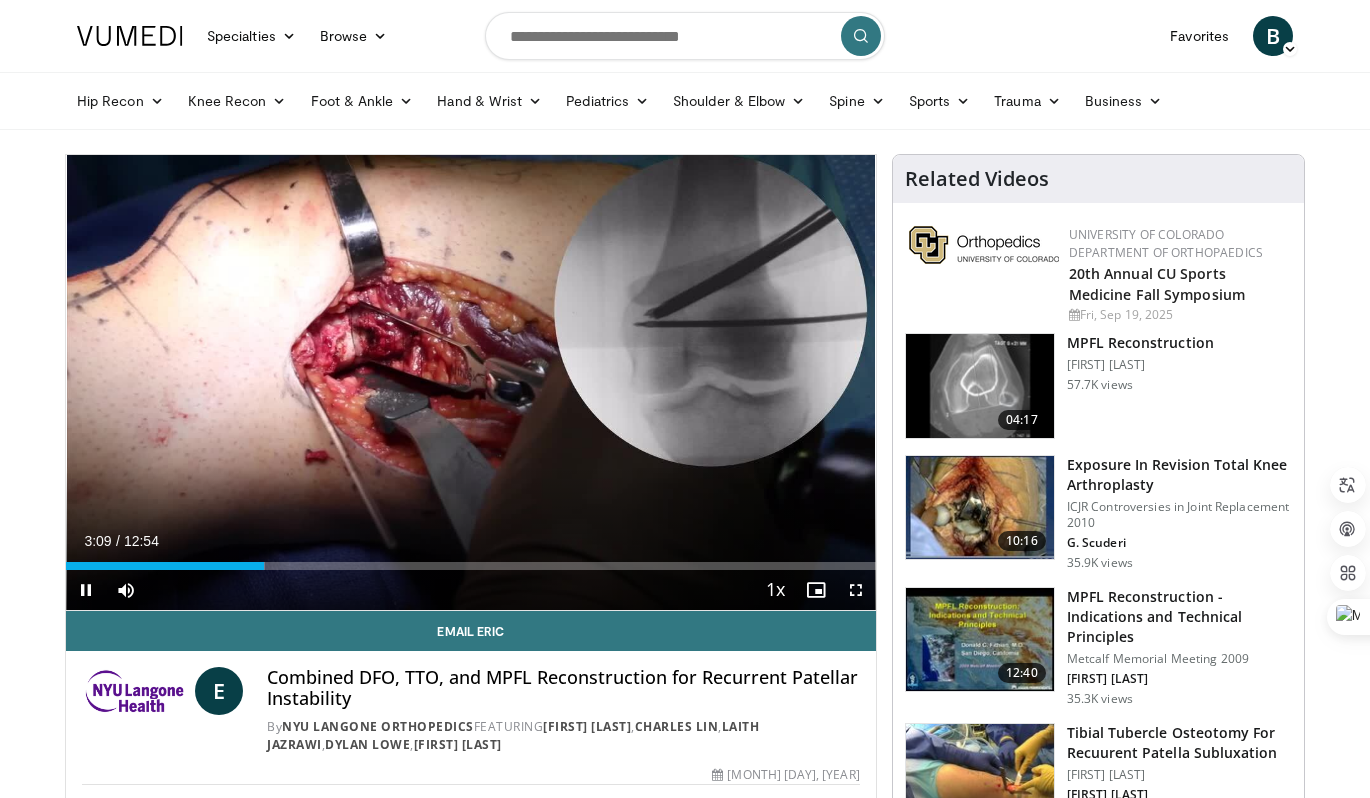 click on "Current Time  [TIME] / Duration  12:54 Pause Skip Backward Skip Forward Mute Loaded :  24.56% [TIME] [TIME] Stream Type  LIVE Seek to live, currently behind live LIVE   1x Playback Rate 0.5x 0.75x 1x , selected 1.25x 1.5x 1.75x 2x Chapters Chapters Descriptions descriptions off , selected Captions captions settings , opens captions settings dialog captions off , selected Audio Track en (Main) , selected Fullscreen Enable picture-in-picture mode" at bounding box center (471, 590) 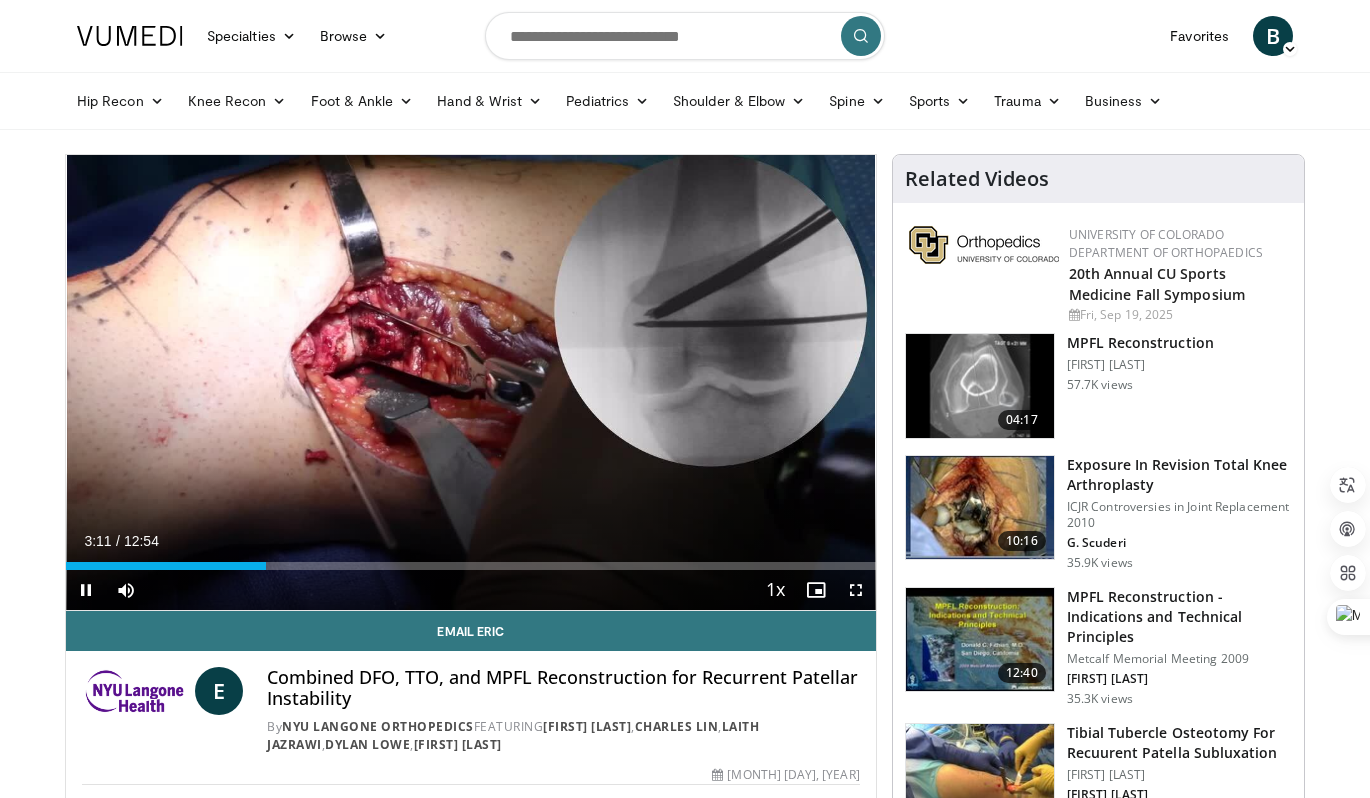click on "Current Time  [TIME] / Duration  12:54 Pause Skip Backward Skip Forward Mute Loaded :  24.56% [TIME] [TIME] Stream Type  LIVE Seek to live, currently behind live LIVE   1x Playback Rate 0.5x 0.75x 1x , selected 1.25x 1.5x 1.75x 2x Chapters Chapters Descriptions descriptions off , selected Captions captions settings , opens captions settings dialog captions off , selected Audio Track en (Main) , selected Fullscreen Enable picture-in-picture mode" at bounding box center (471, 590) 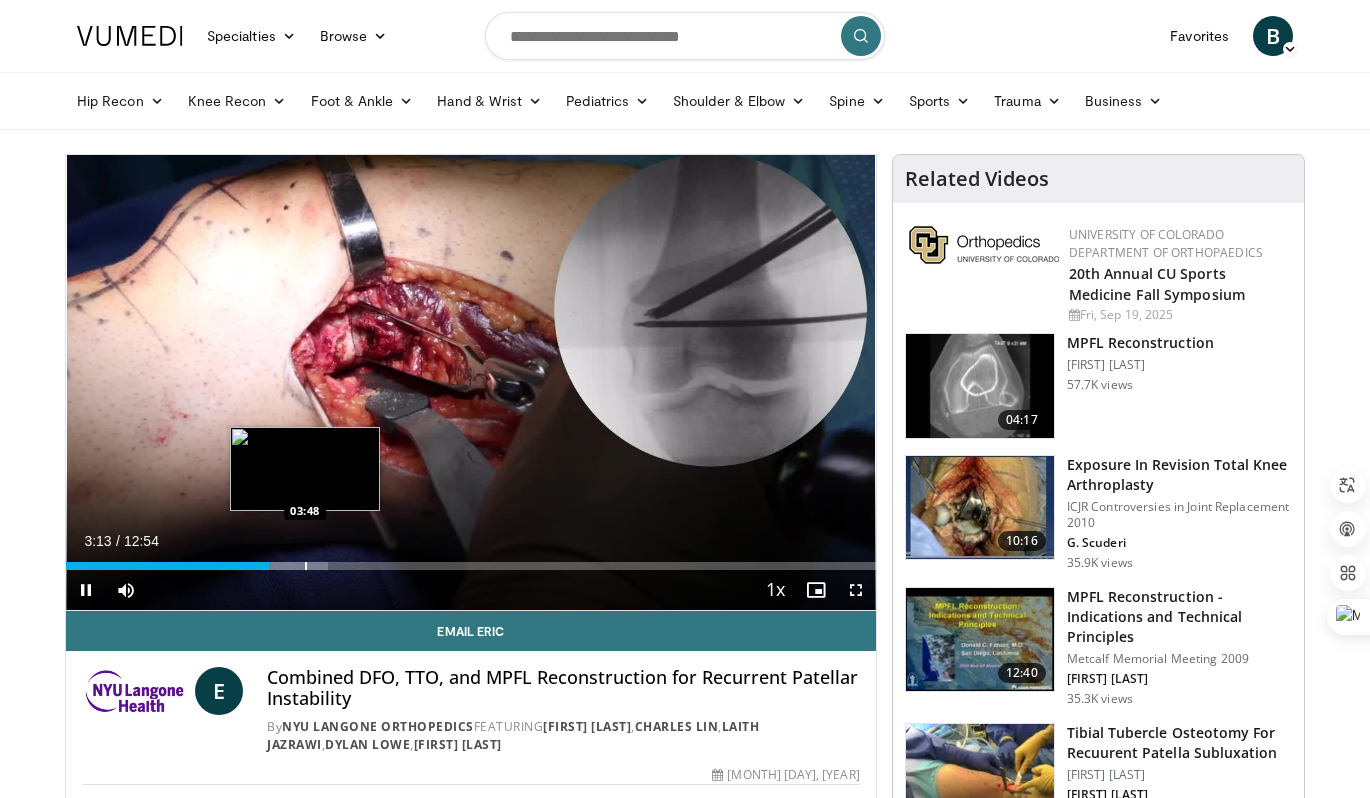click at bounding box center [306, 566] 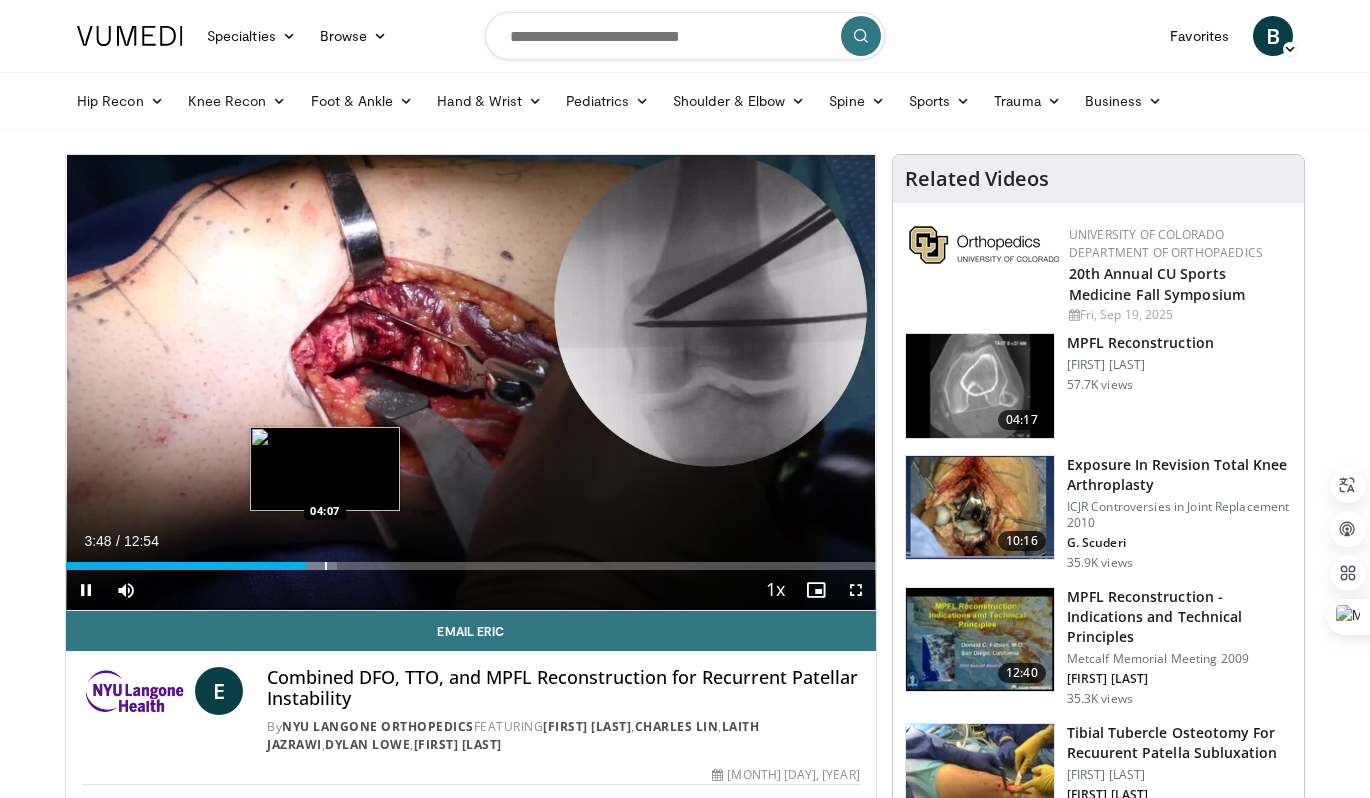 click at bounding box center (326, 566) 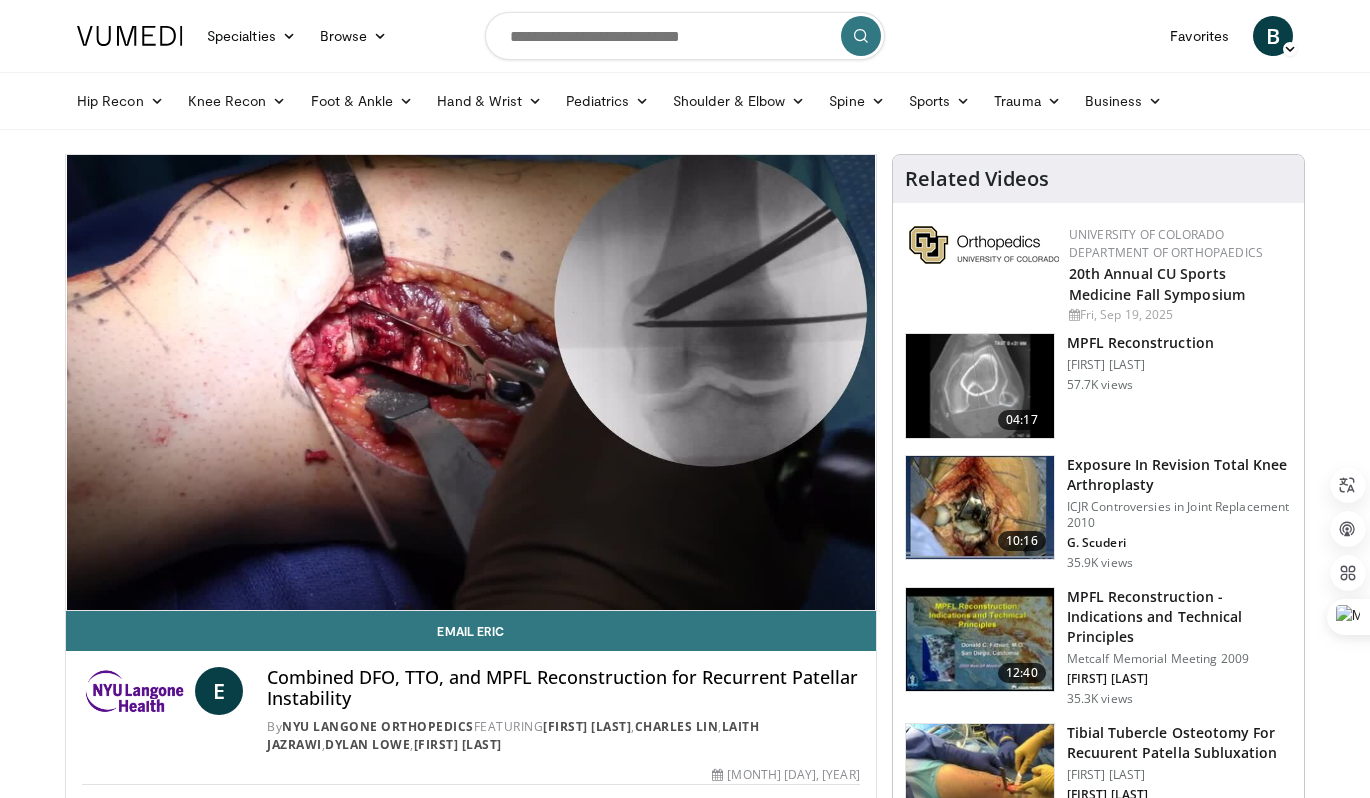click on "10 seconds
Tap to unmute" at bounding box center [471, 382] 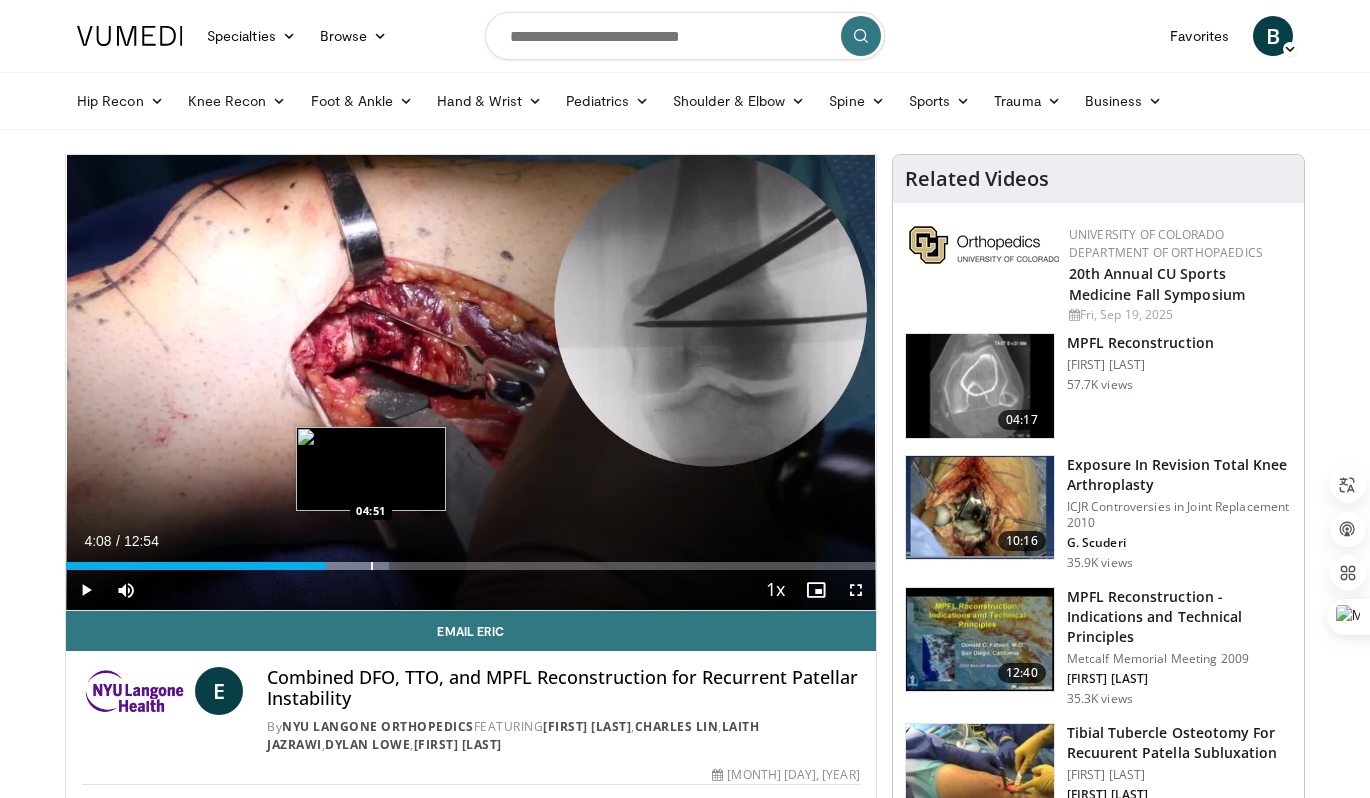 click at bounding box center (372, 566) 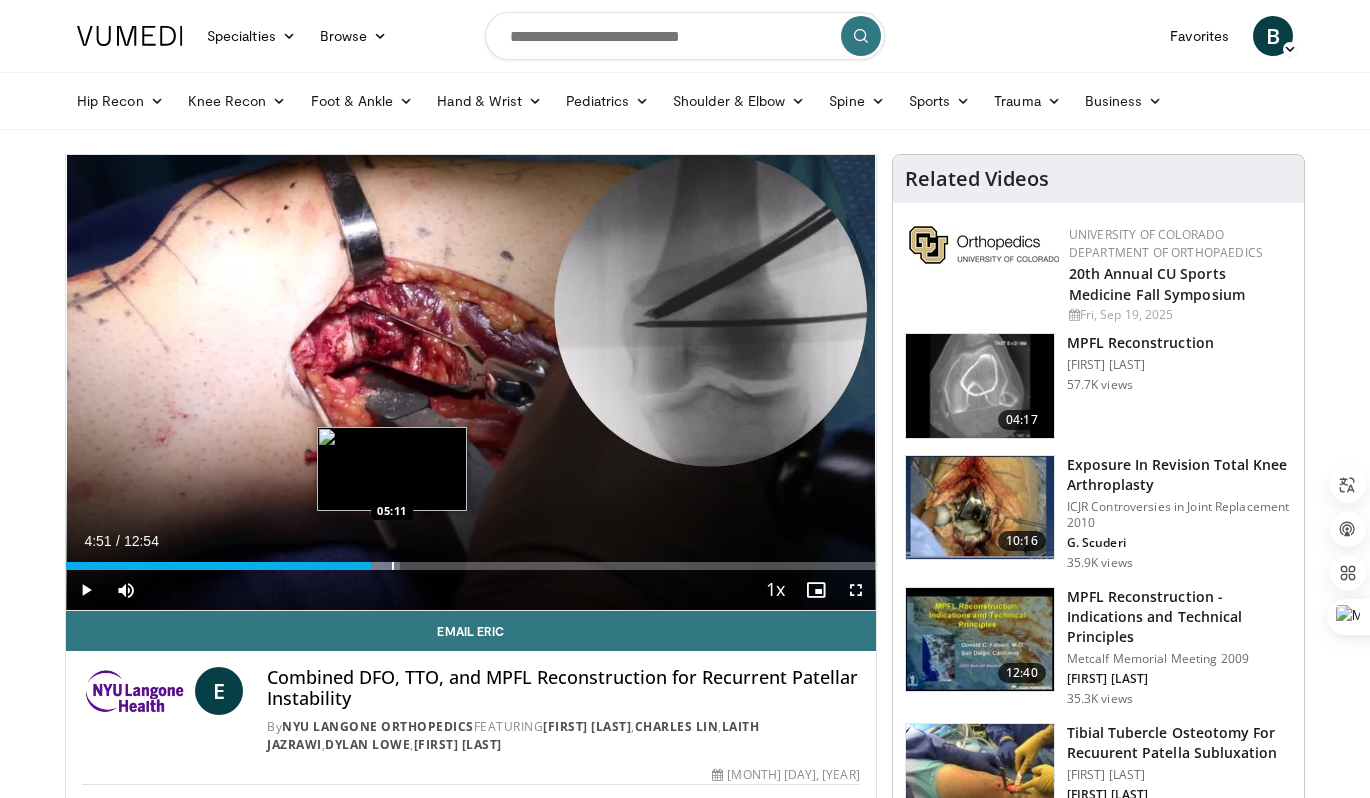 click at bounding box center (393, 566) 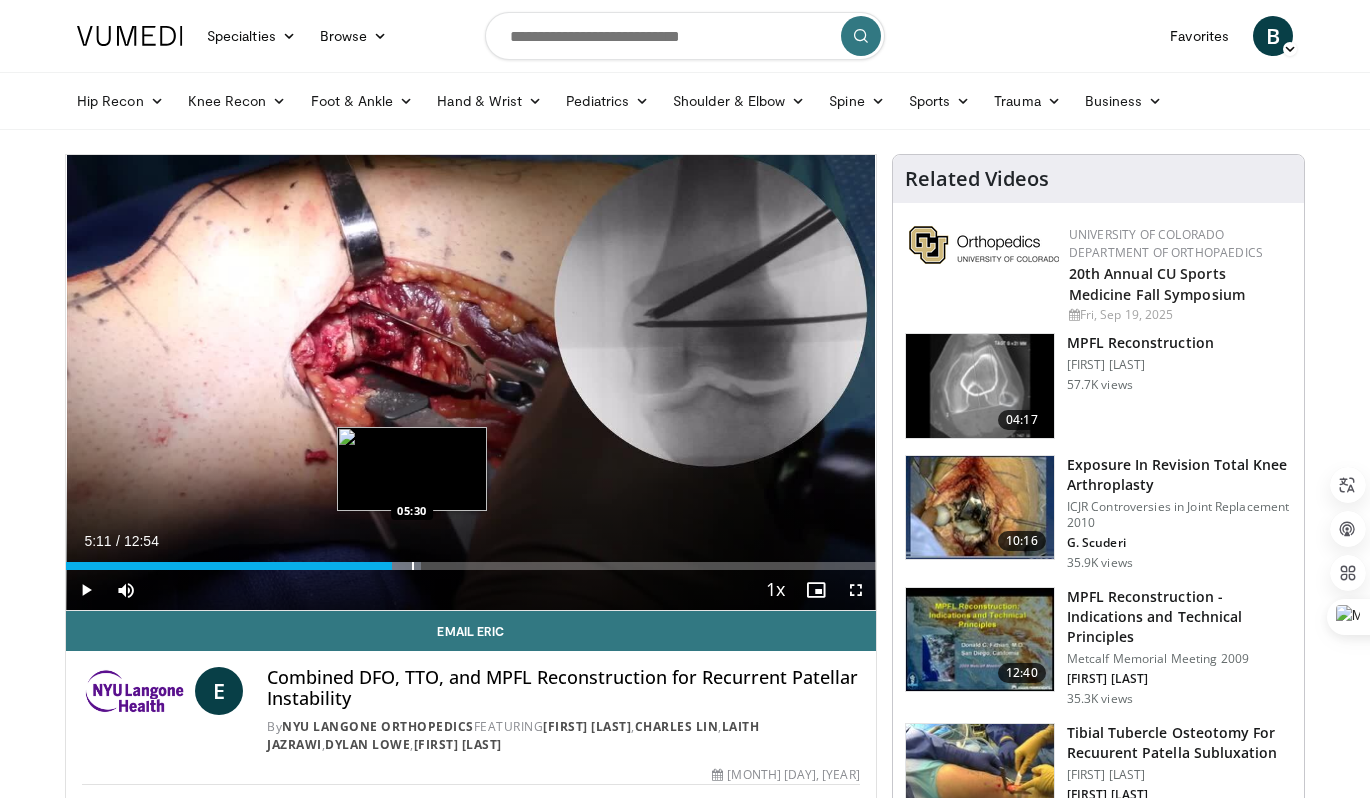 click at bounding box center (413, 566) 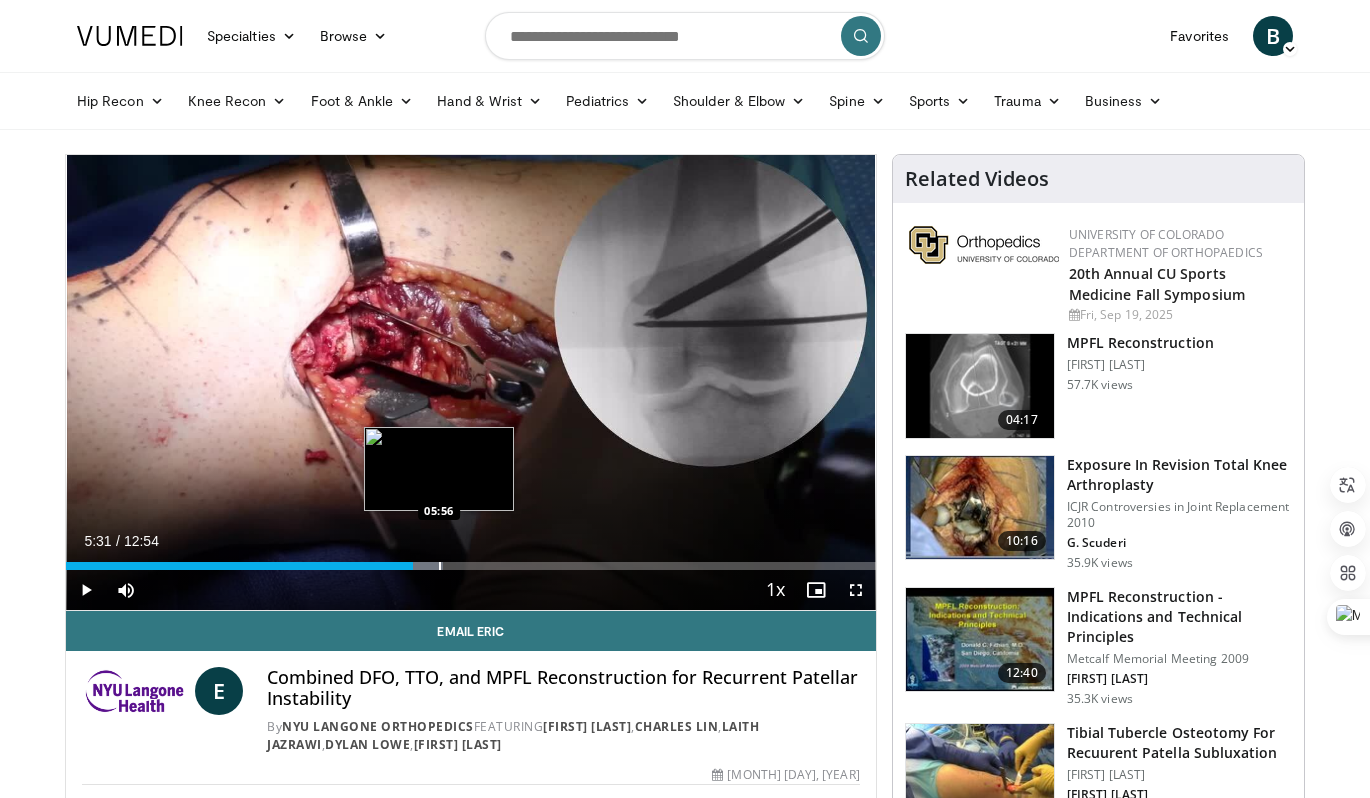 click at bounding box center (440, 566) 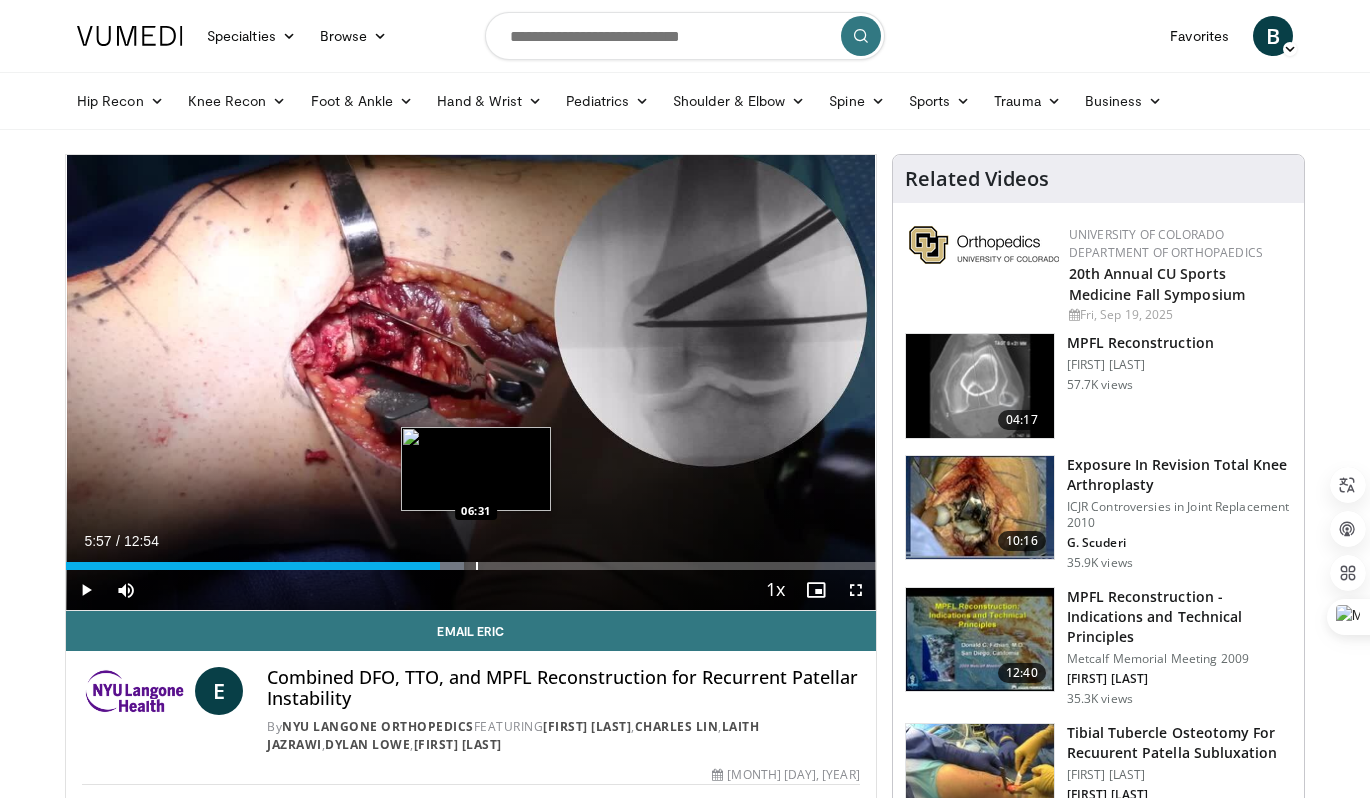 click on "Loaded :  49.13% 05:57 06:31" at bounding box center [471, 566] 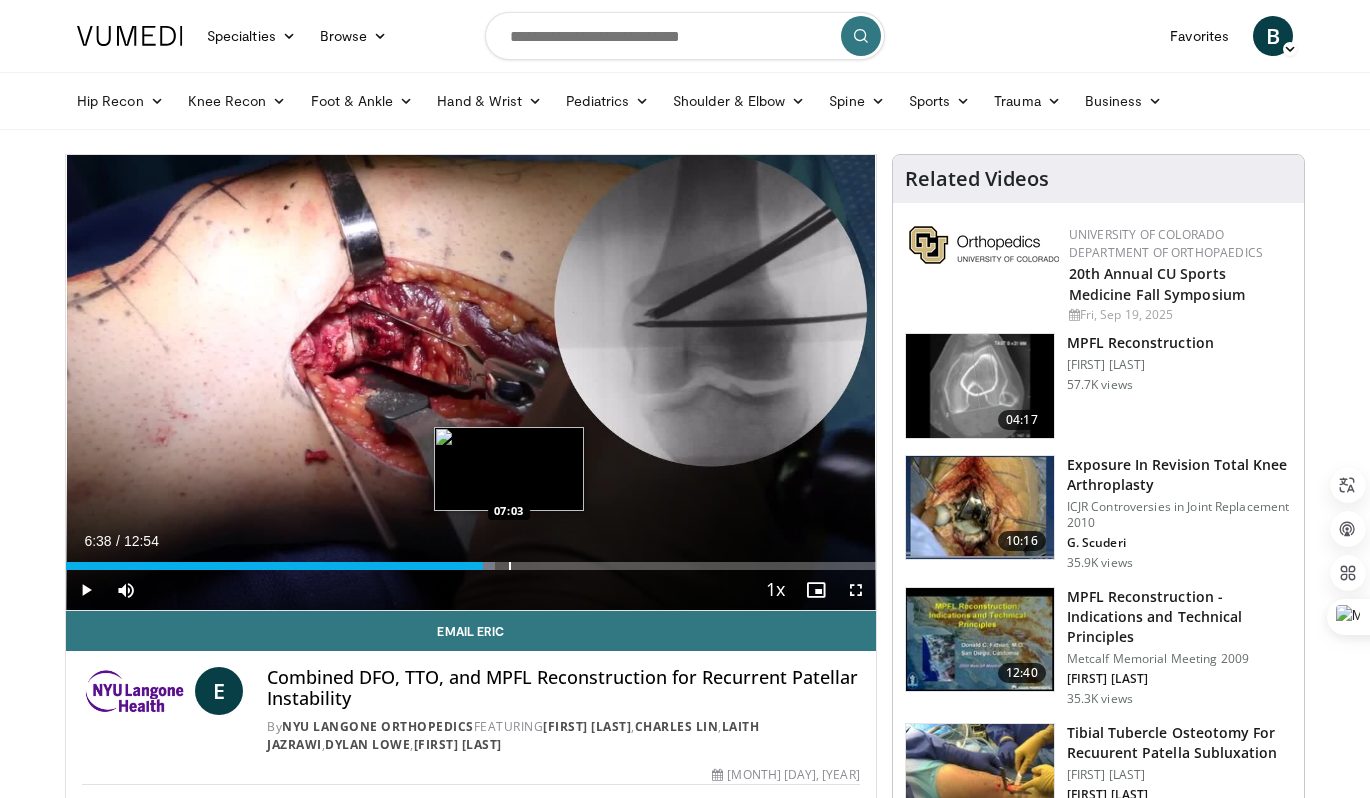 click on "Loaded :  53.01% 06:38 07:03" at bounding box center (471, 566) 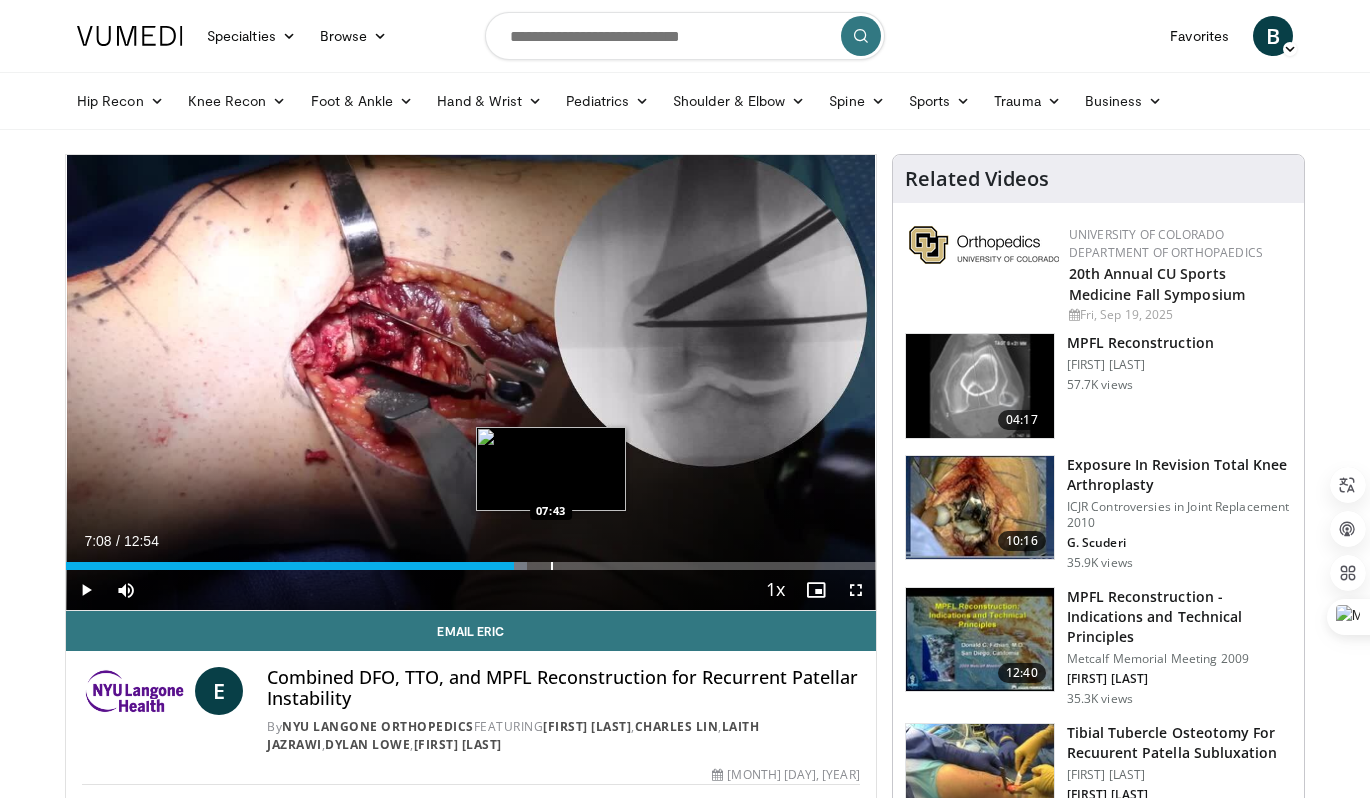 click on "Loaded :  56.88% 07:08 07:43" at bounding box center [471, 566] 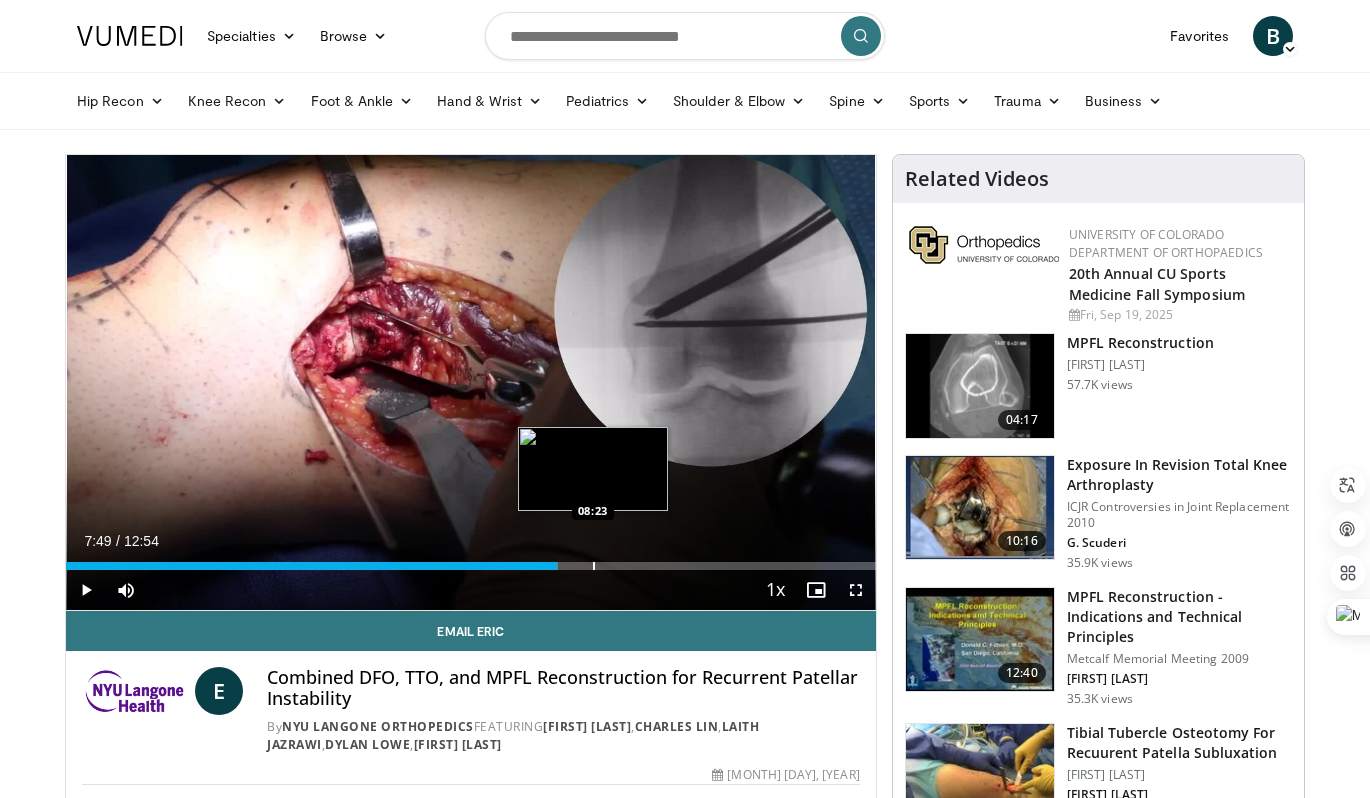 click at bounding box center [594, 566] 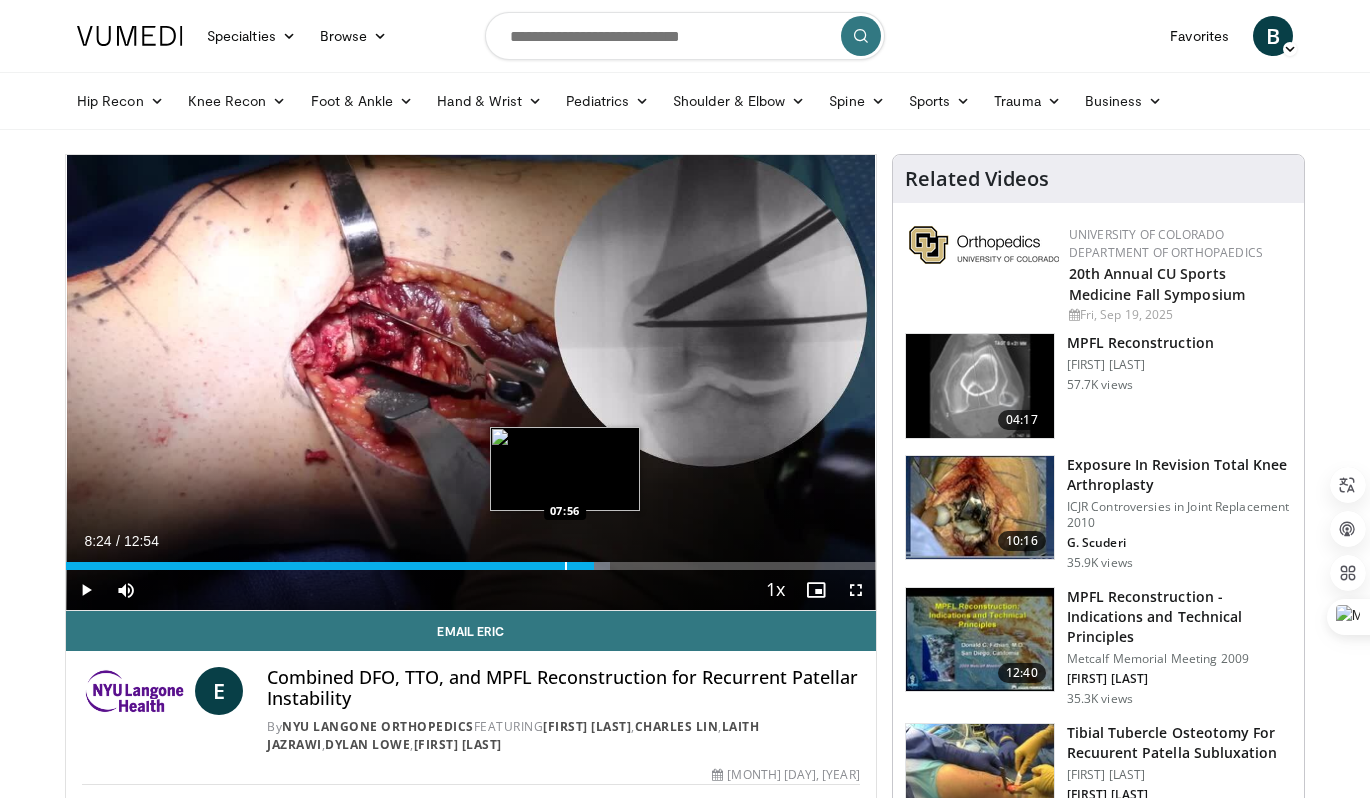 click on "Loaded :  67.23% 08:24 07:56" at bounding box center (471, 560) 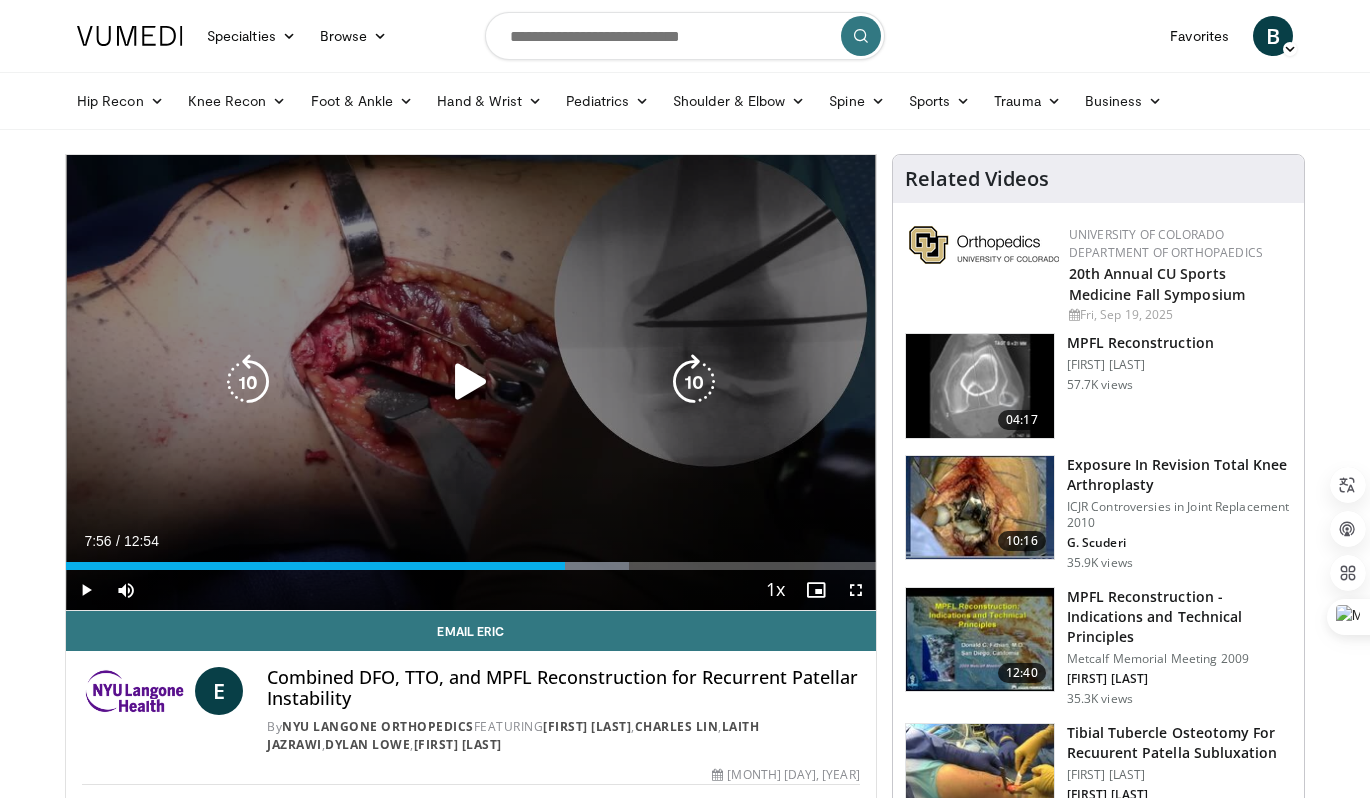 click at bounding box center [471, 382] 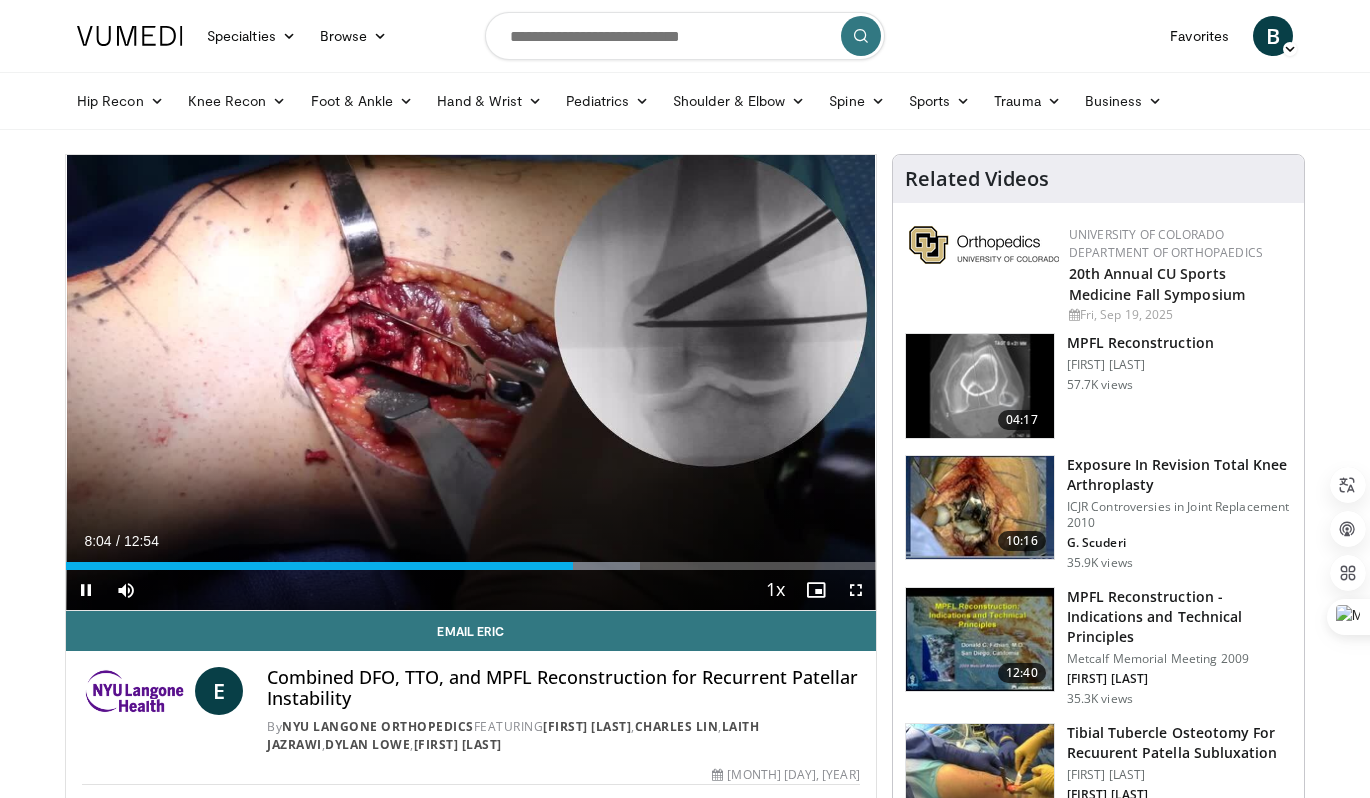 click on "Current Time  [TIME] / Duration  12:54" at bounding box center (471, 541) 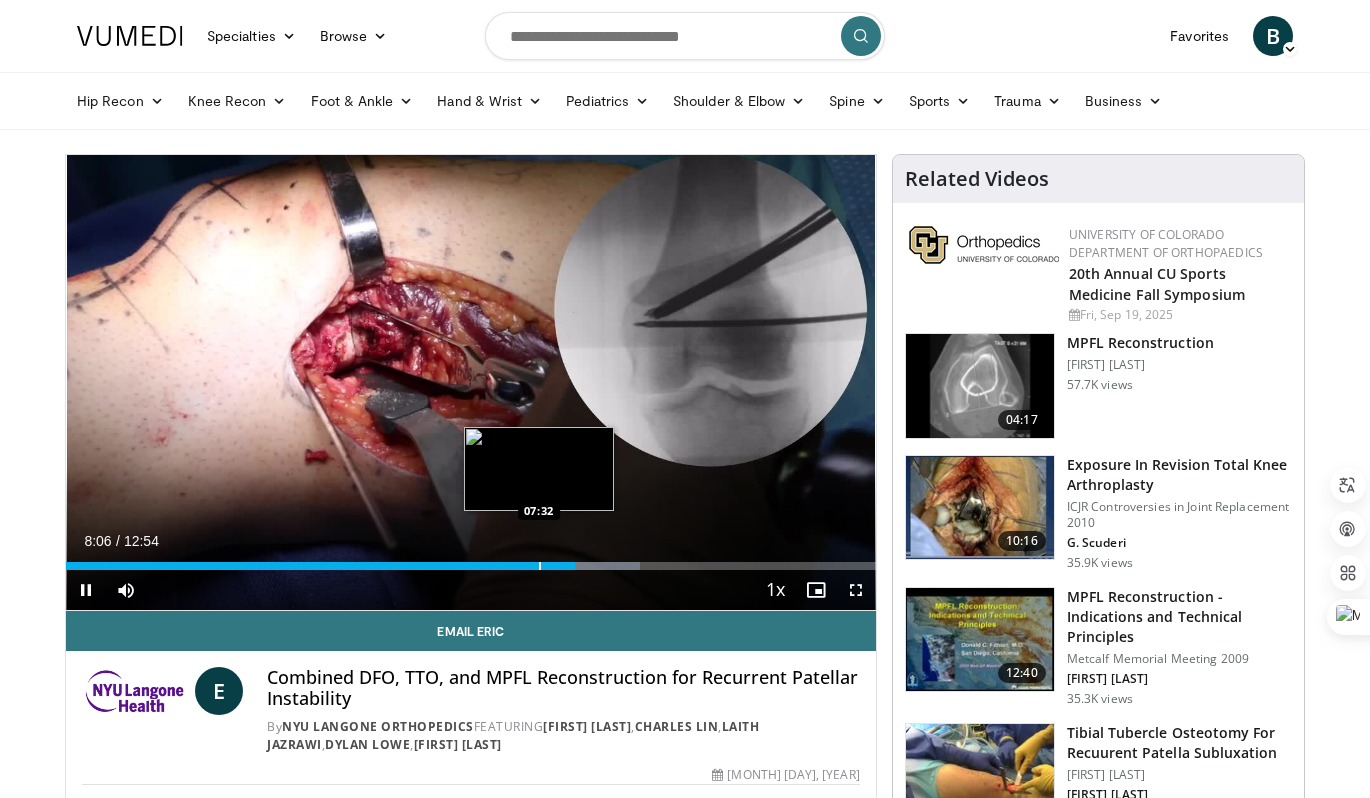 click on "Loaded :  70.84% 08:06 07:32" at bounding box center (471, 560) 